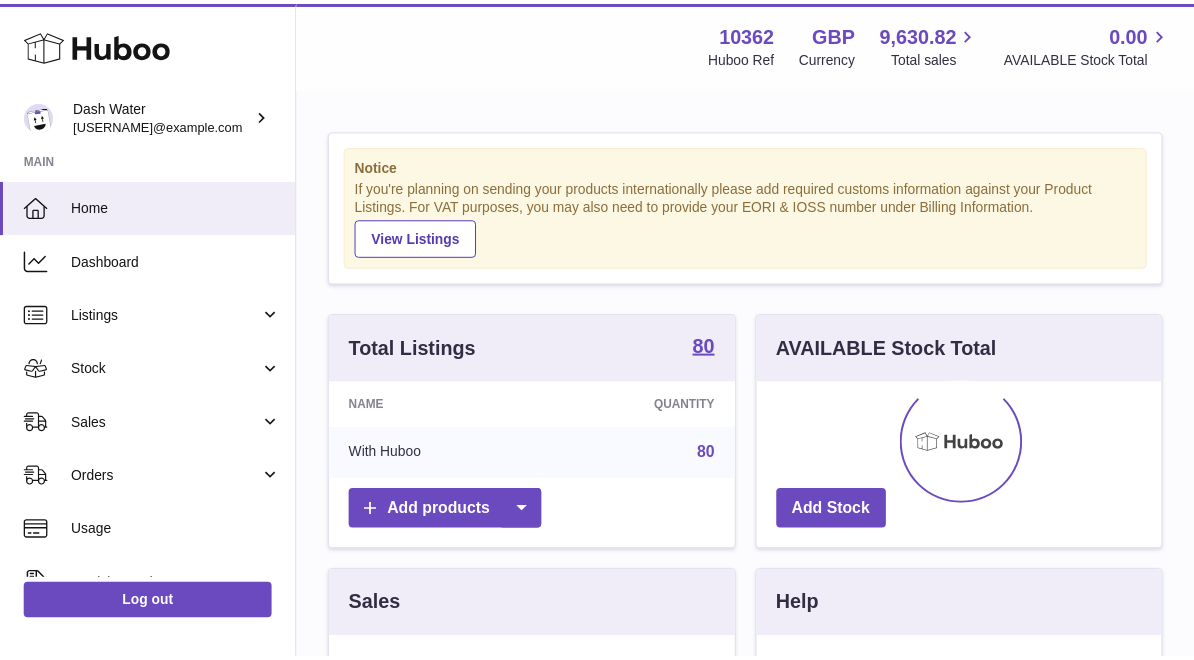 scroll, scrollTop: 0, scrollLeft: 0, axis: both 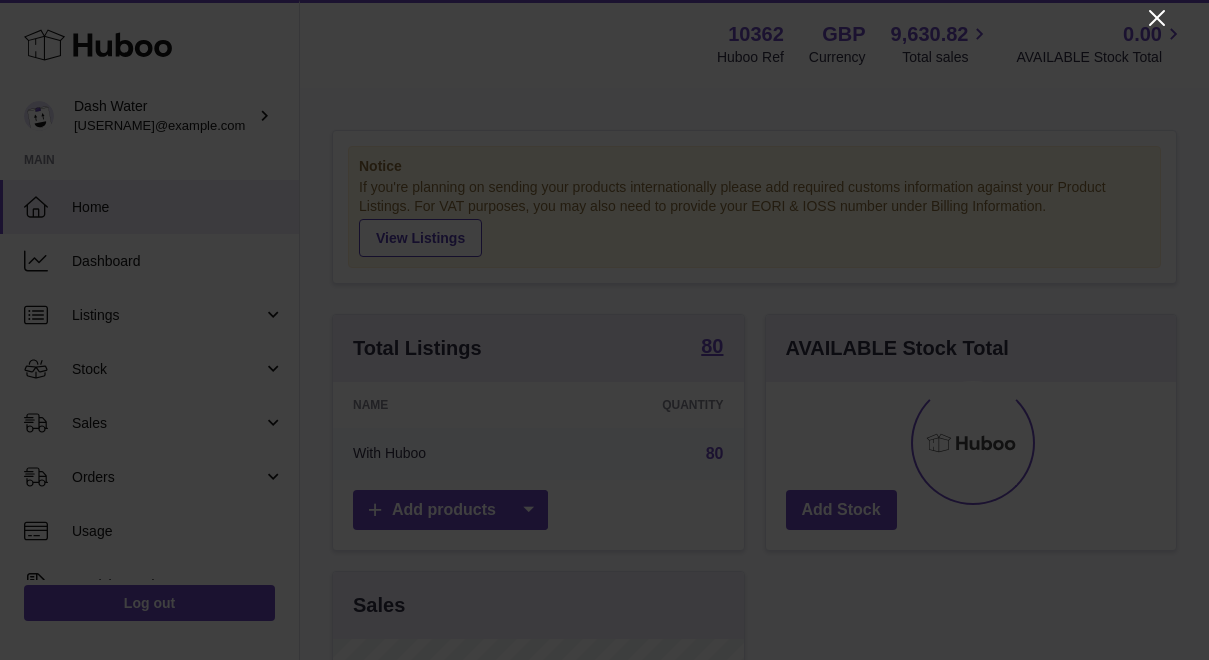 click 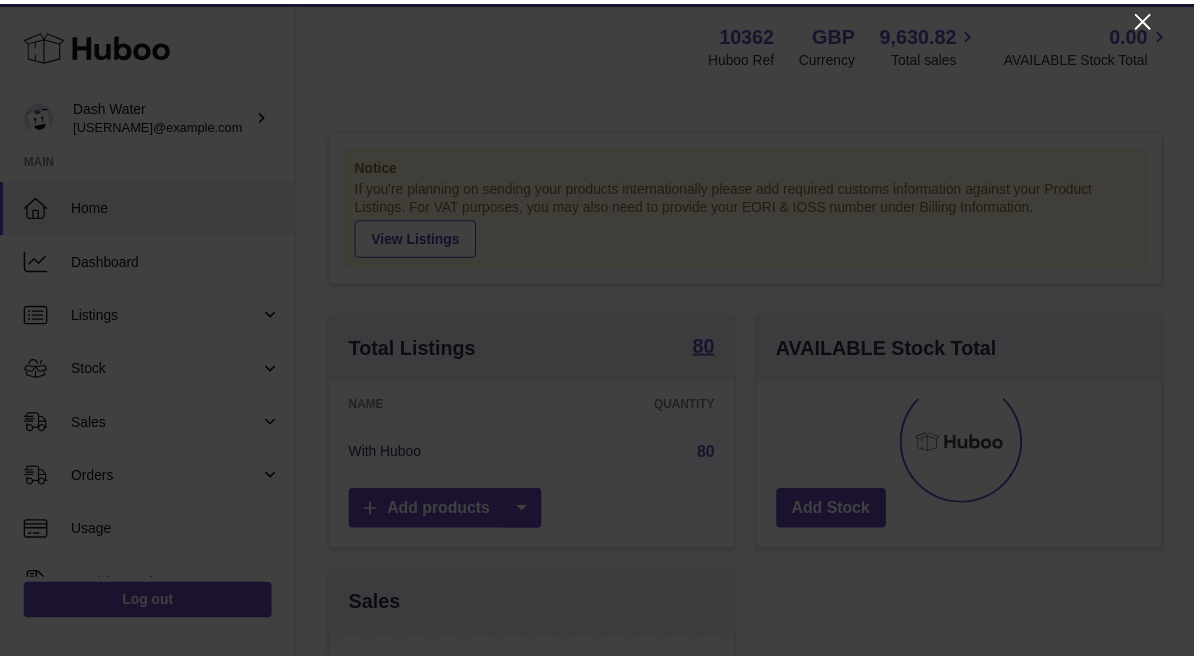 scroll, scrollTop: 312, scrollLeft: 403, axis: both 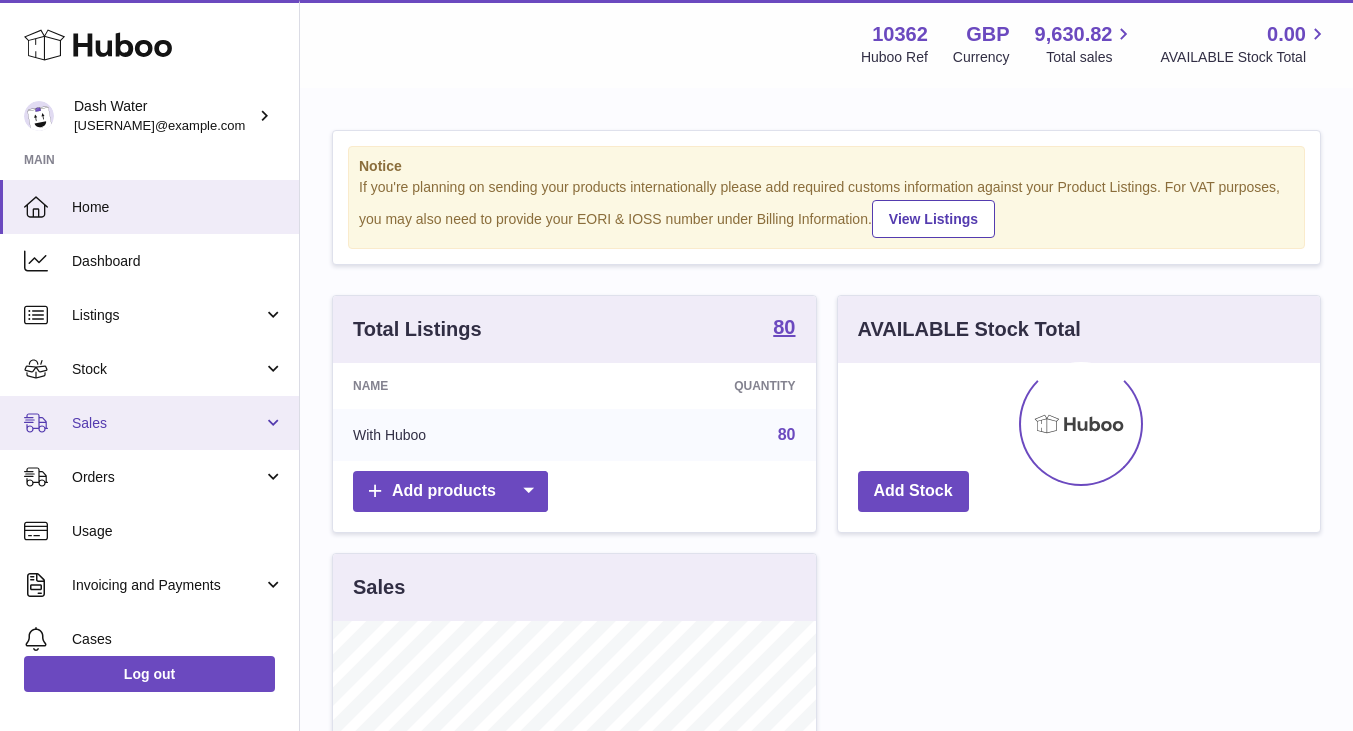 click on "Sales" at bounding box center [167, 423] 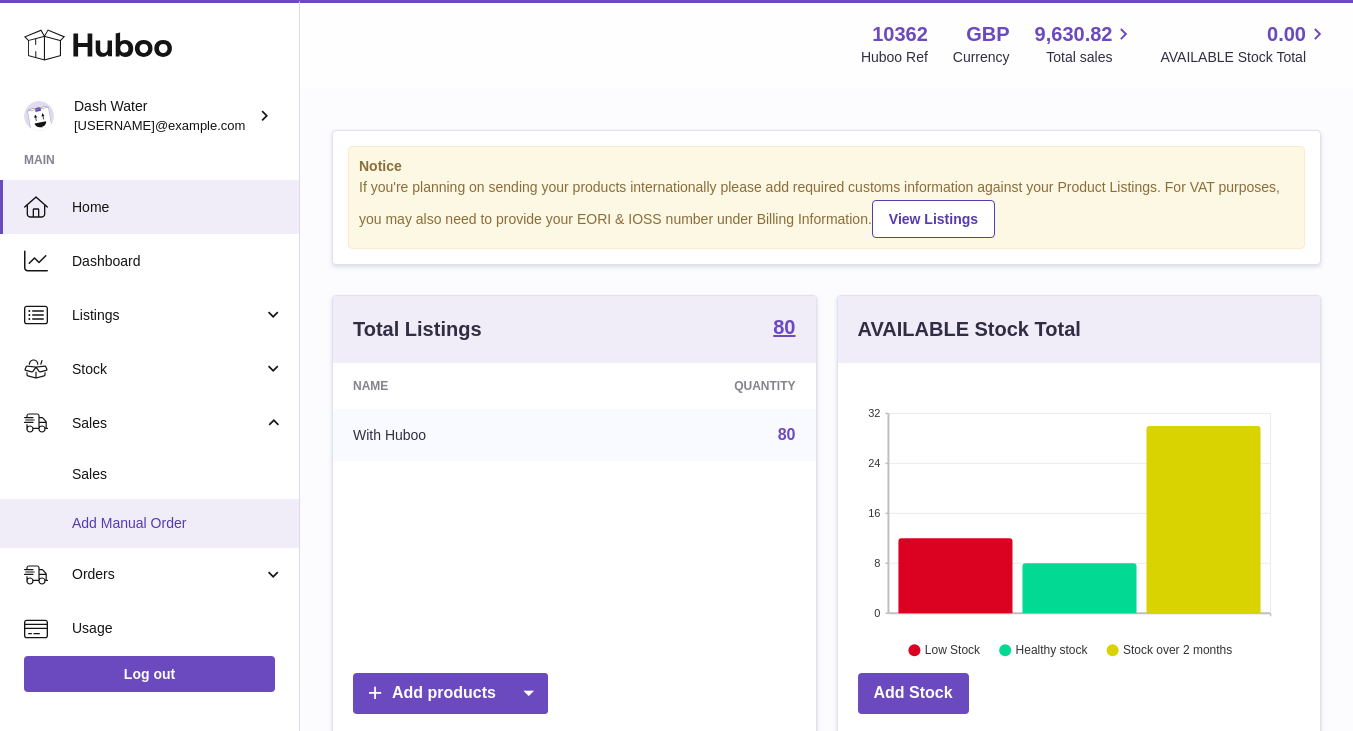 click on "Add Manual Order" at bounding box center [178, 523] 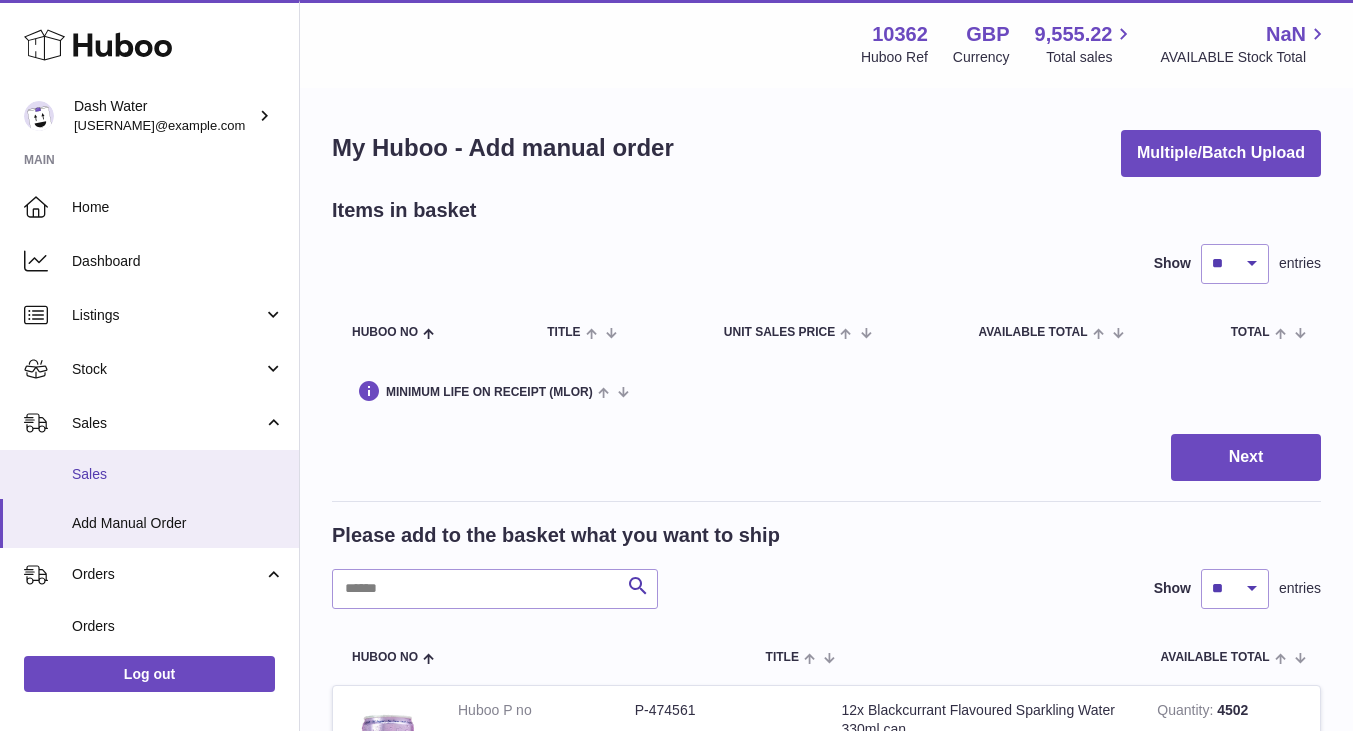scroll, scrollTop: 0, scrollLeft: 0, axis: both 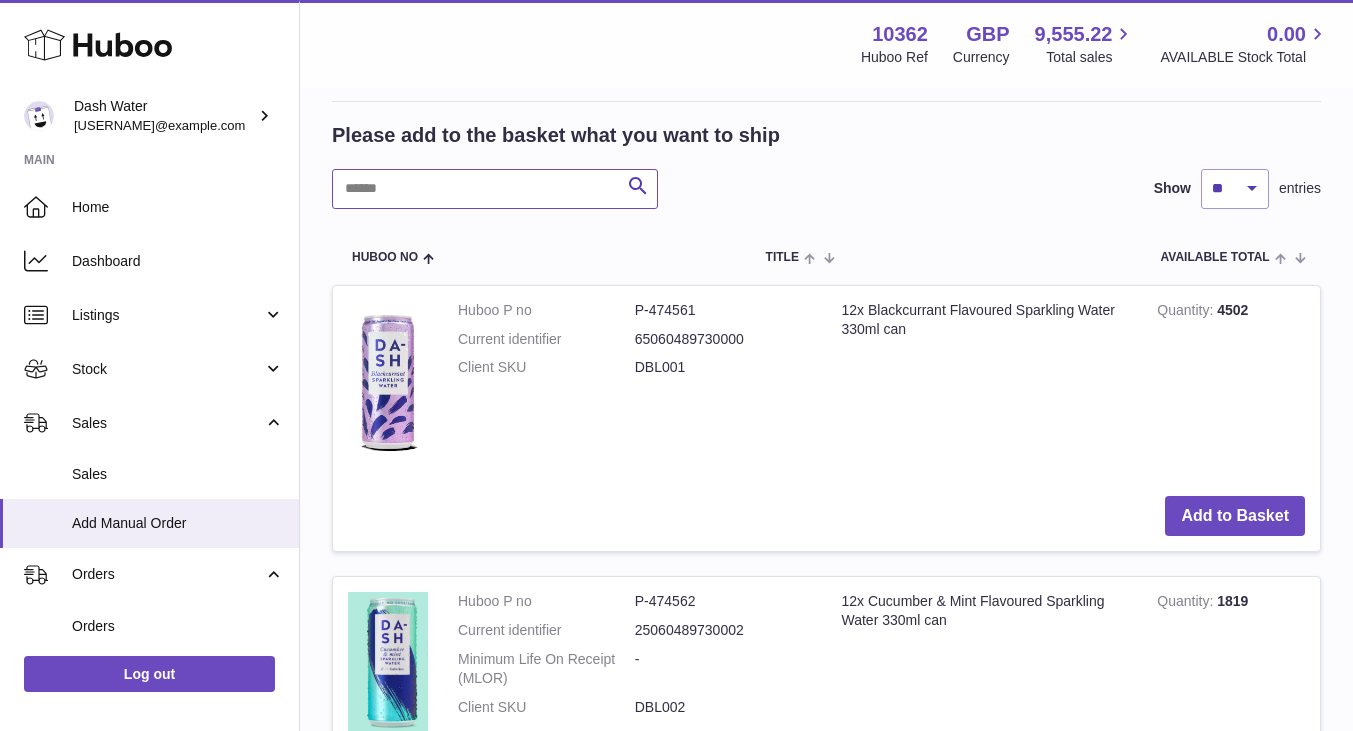 click at bounding box center [495, 189] 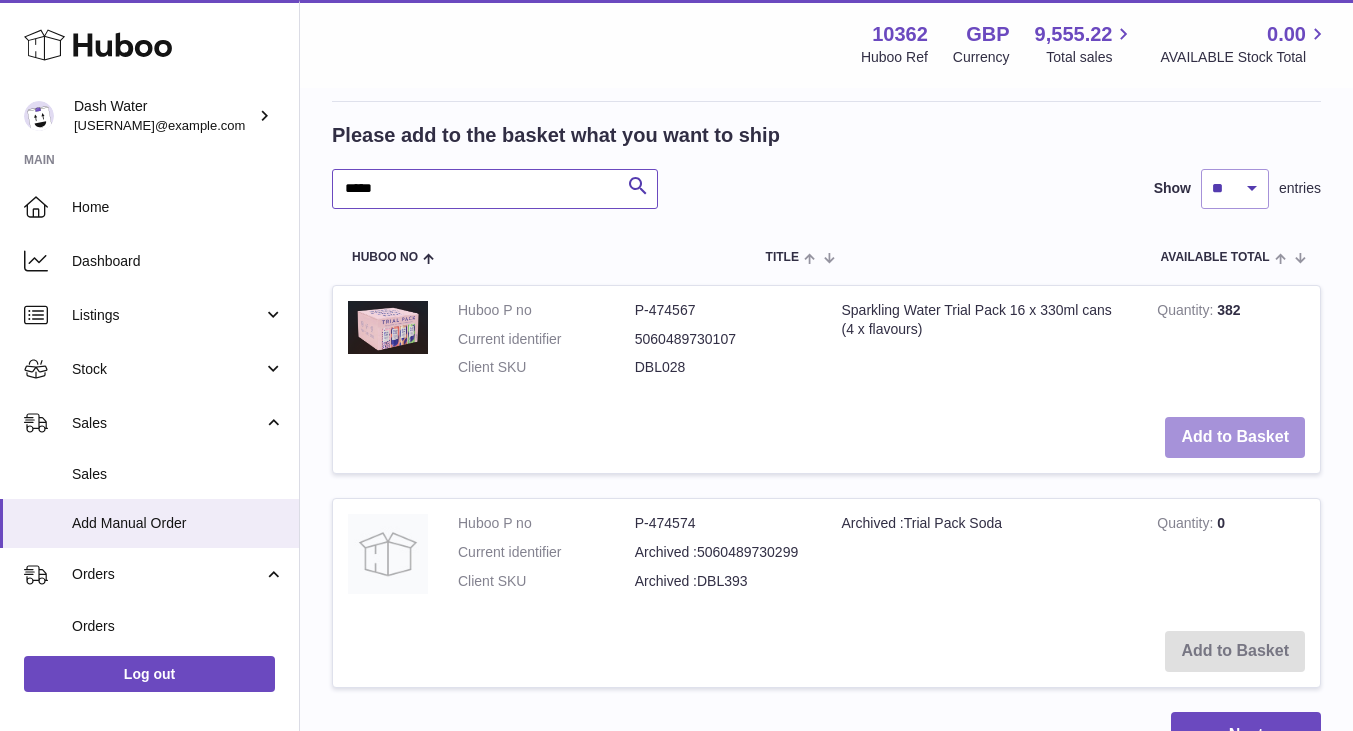 type on "*****" 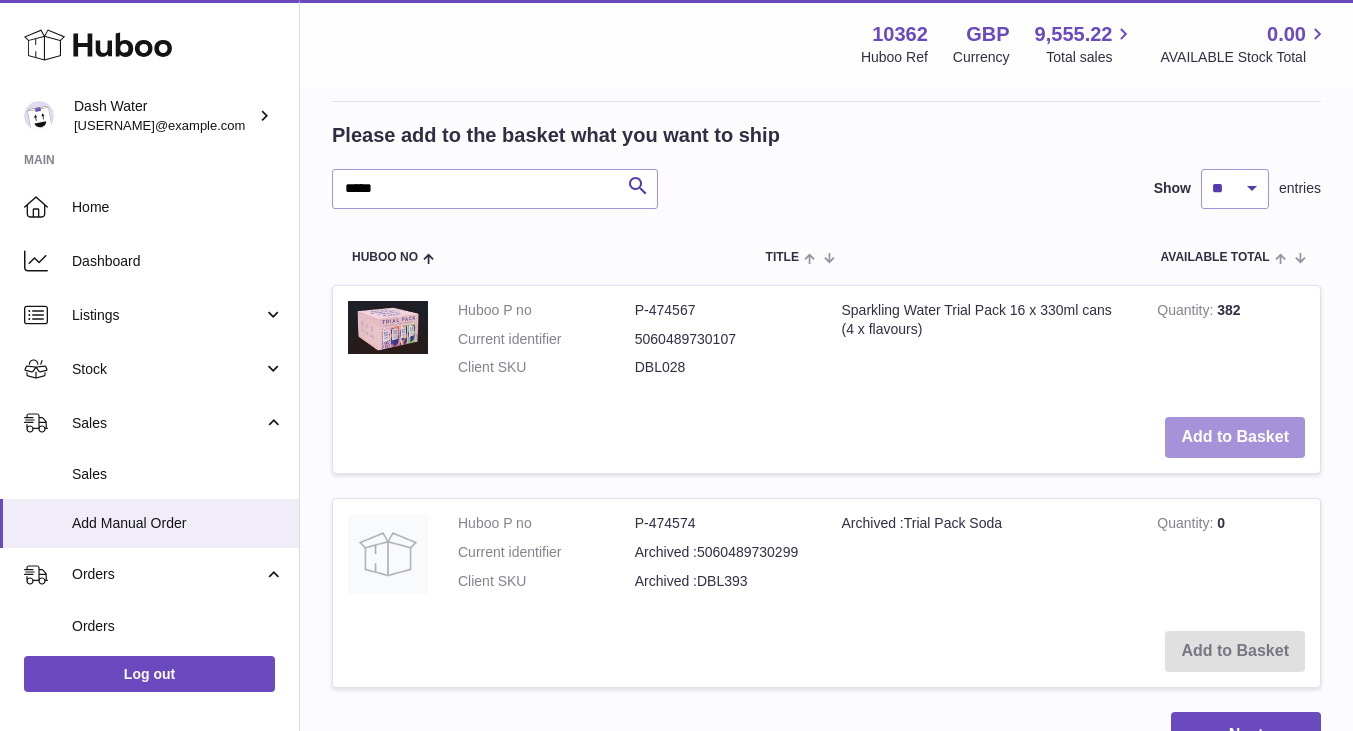 click on "Add to Basket" at bounding box center [1235, 437] 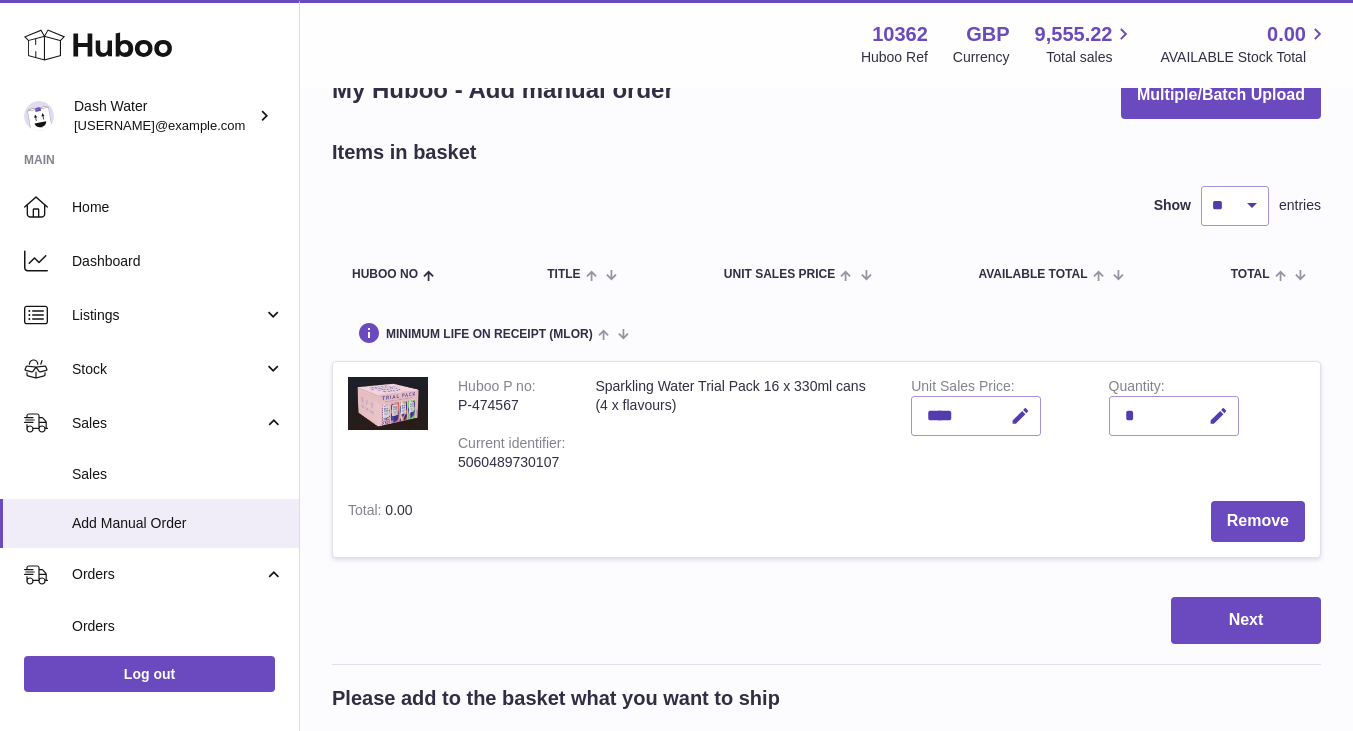 scroll, scrollTop: 0, scrollLeft: 0, axis: both 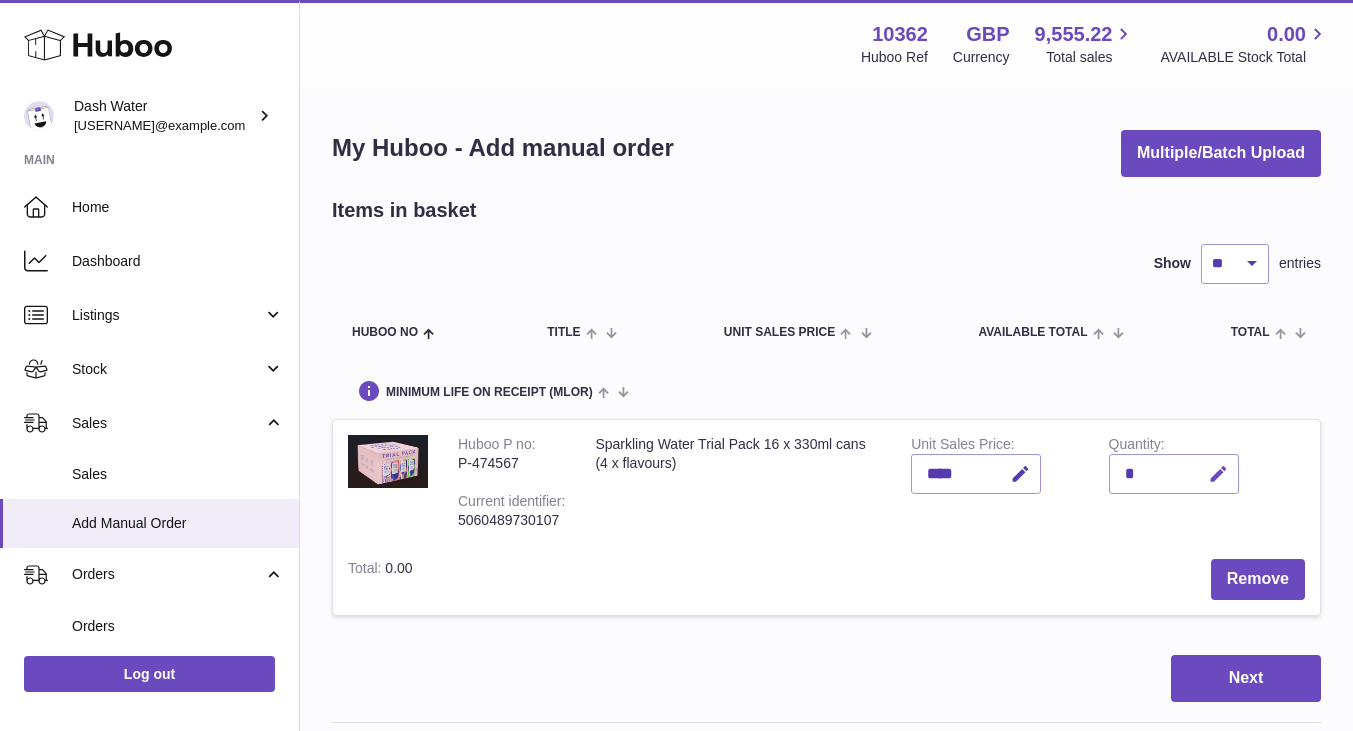click at bounding box center (1218, 474) 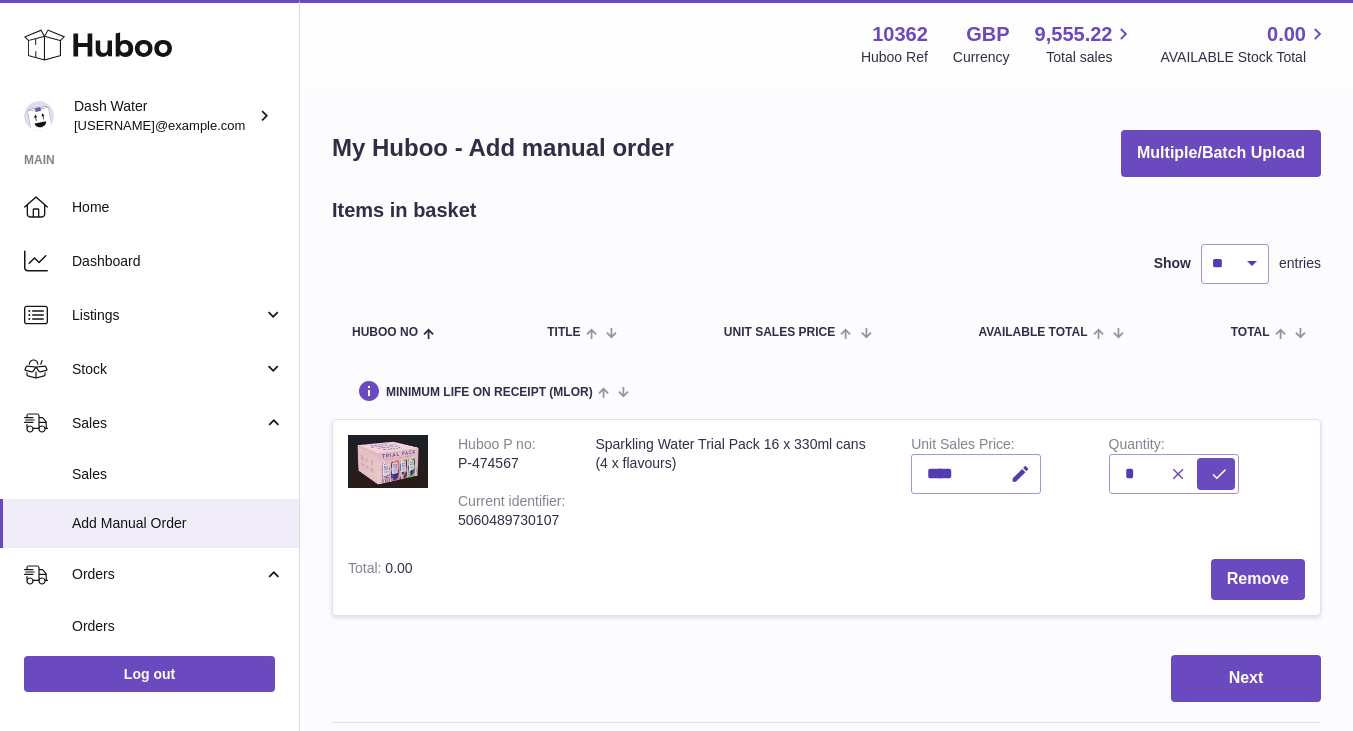 click at bounding box center [1178, 474] 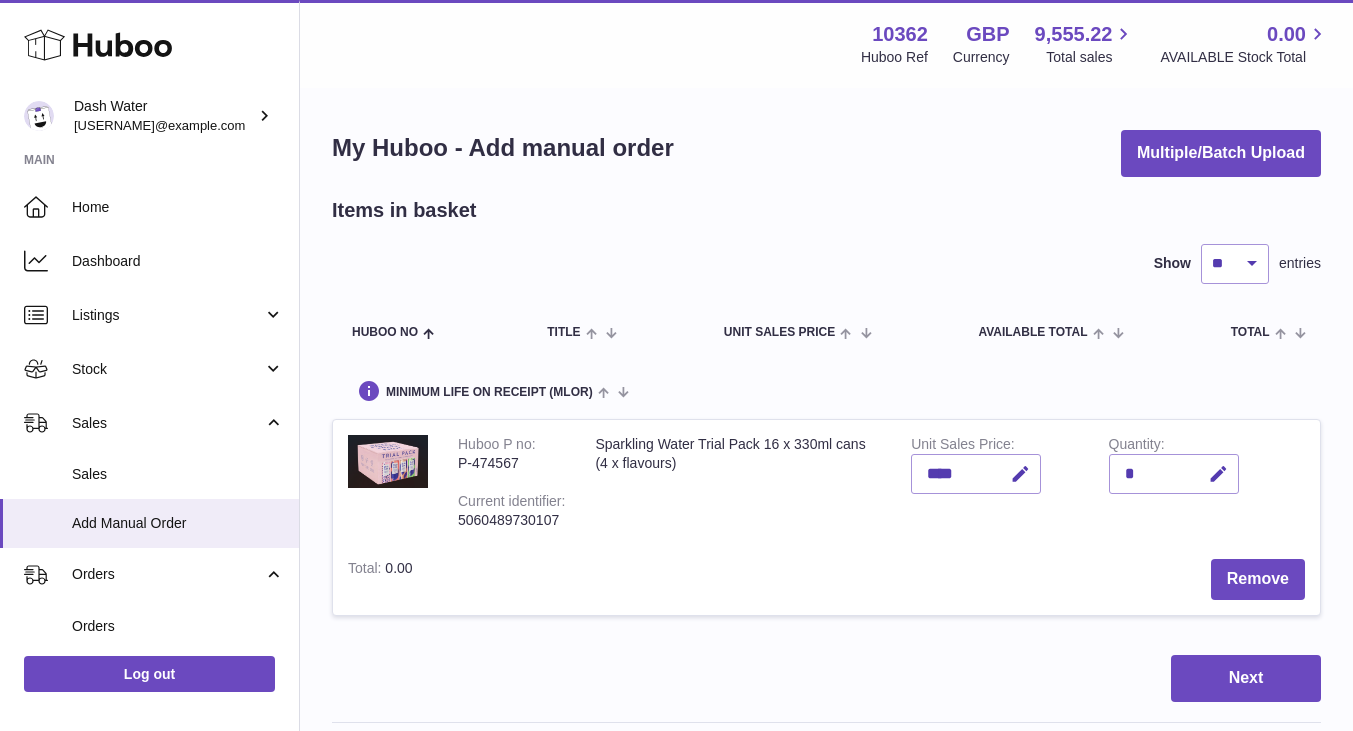 click on "*" at bounding box center [1174, 474] 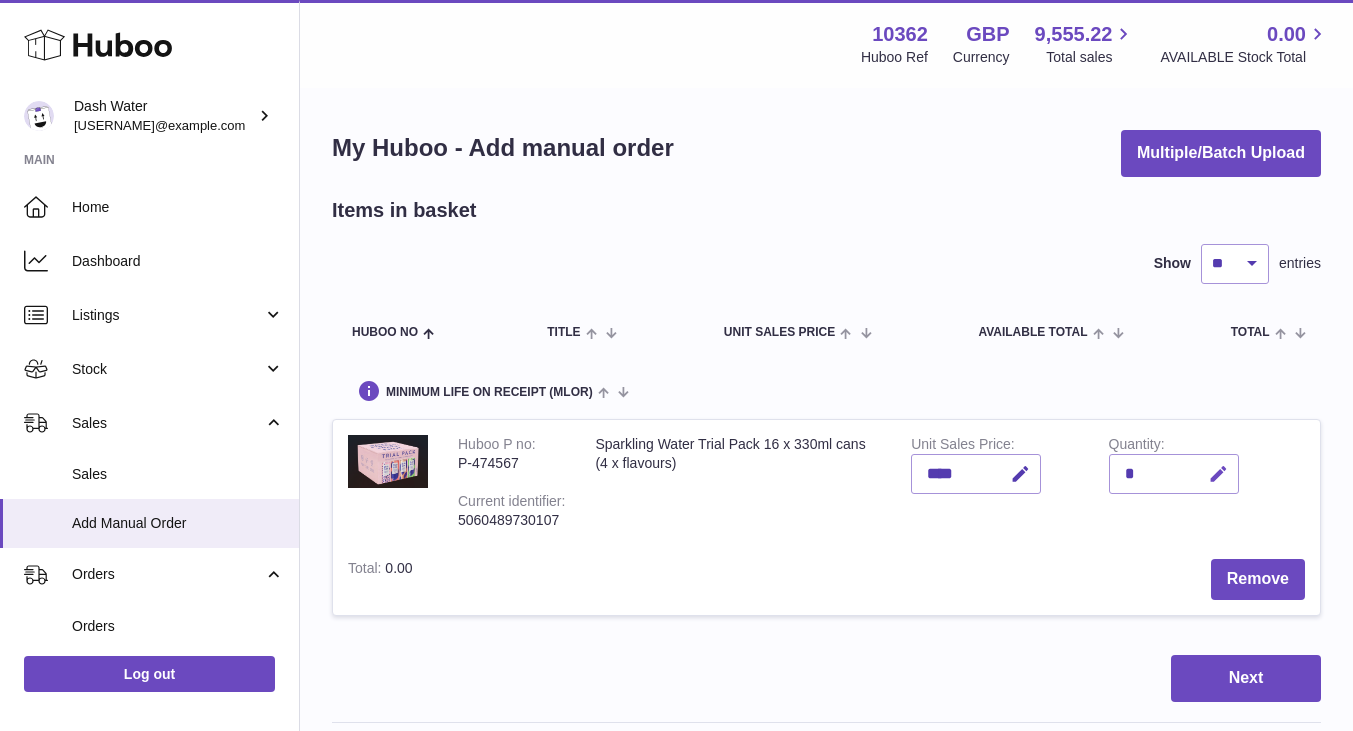 click at bounding box center (1218, 474) 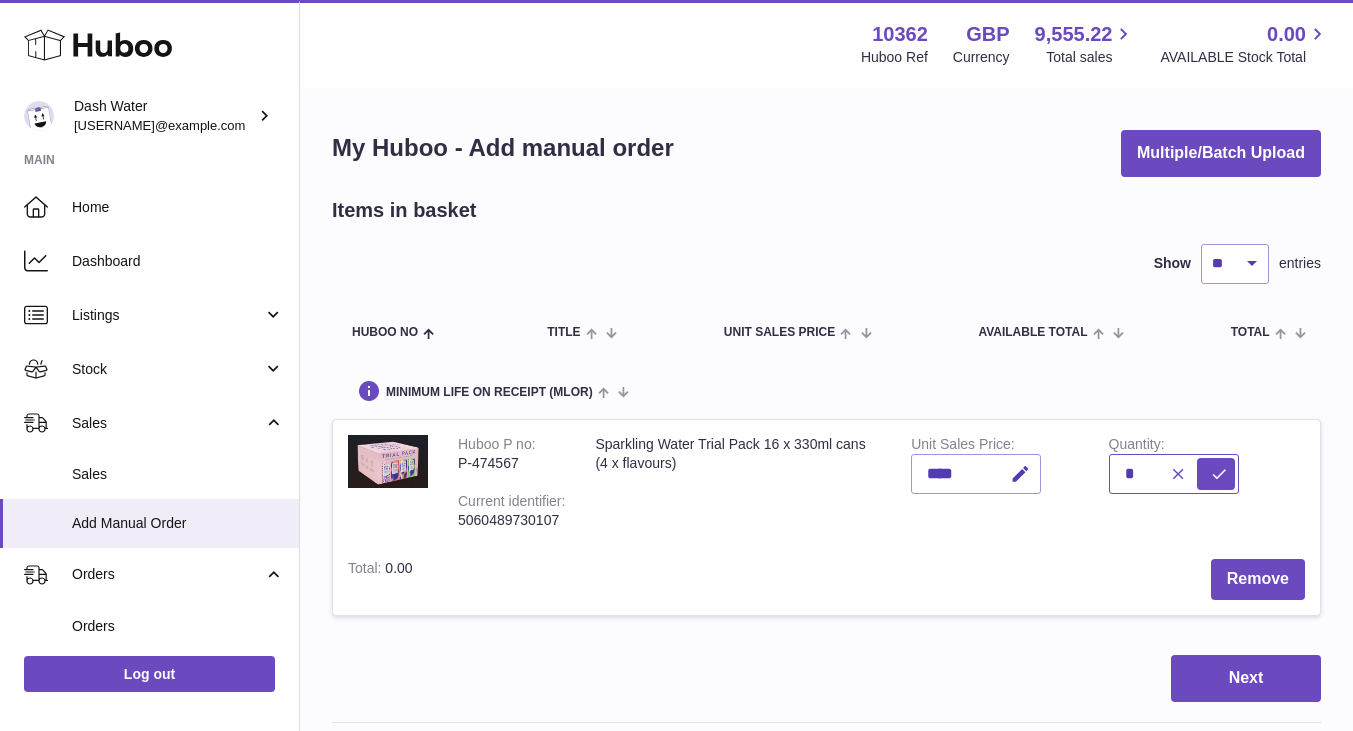 type on "*" 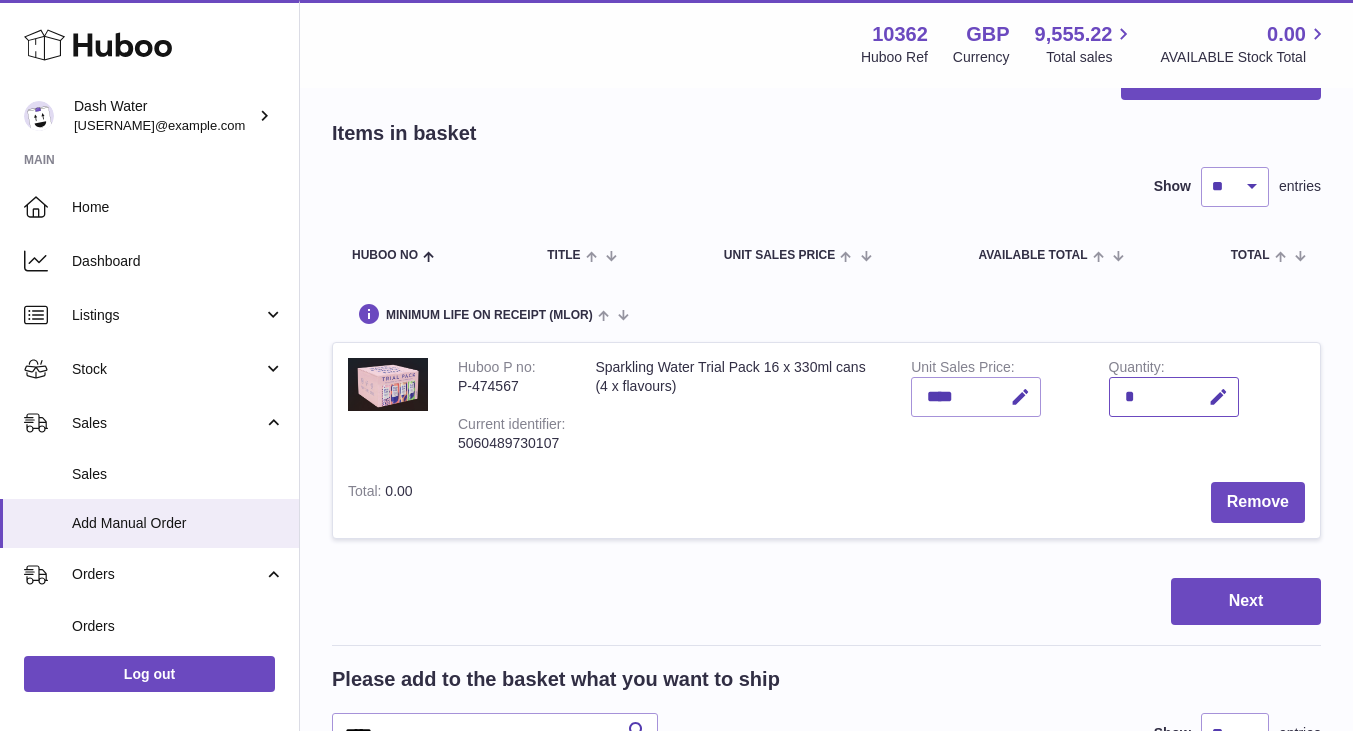 scroll, scrollTop: 300, scrollLeft: 0, axis: vertical 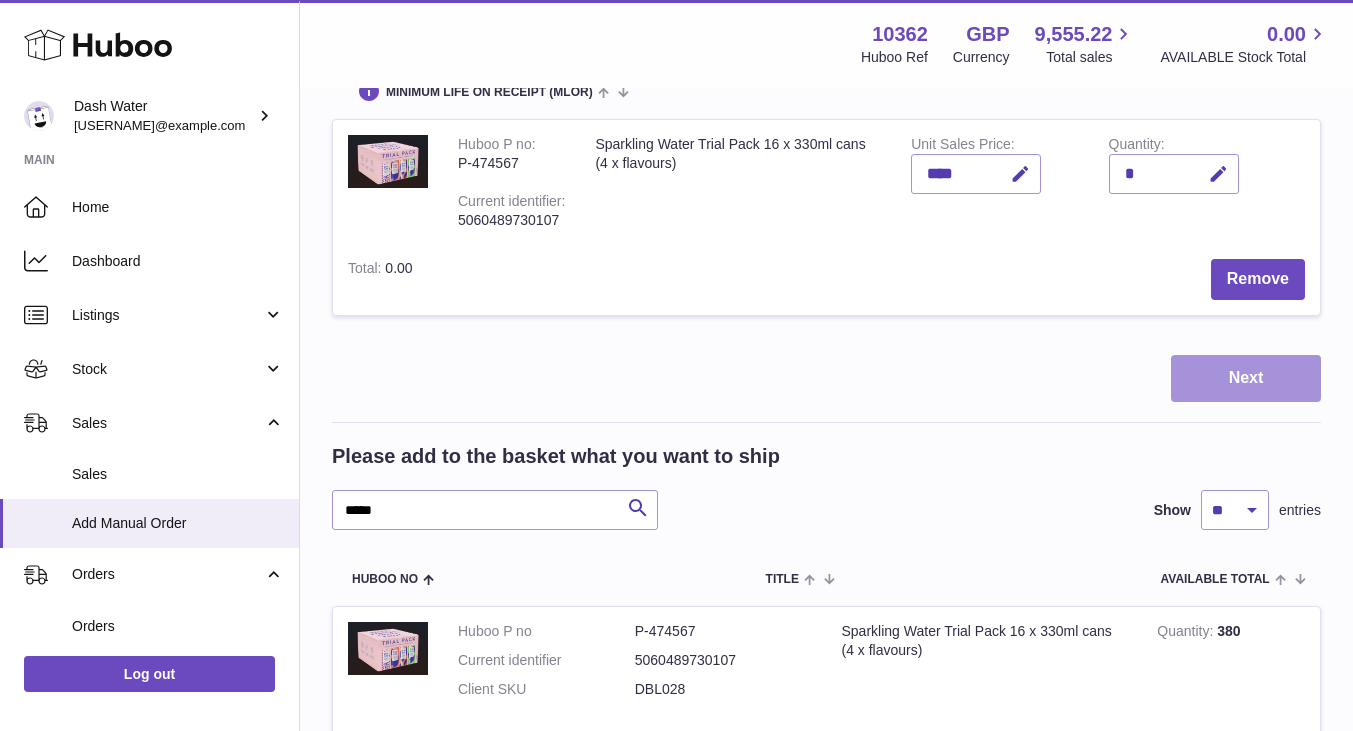 click on "Next" at bounding box center [1246, 378] 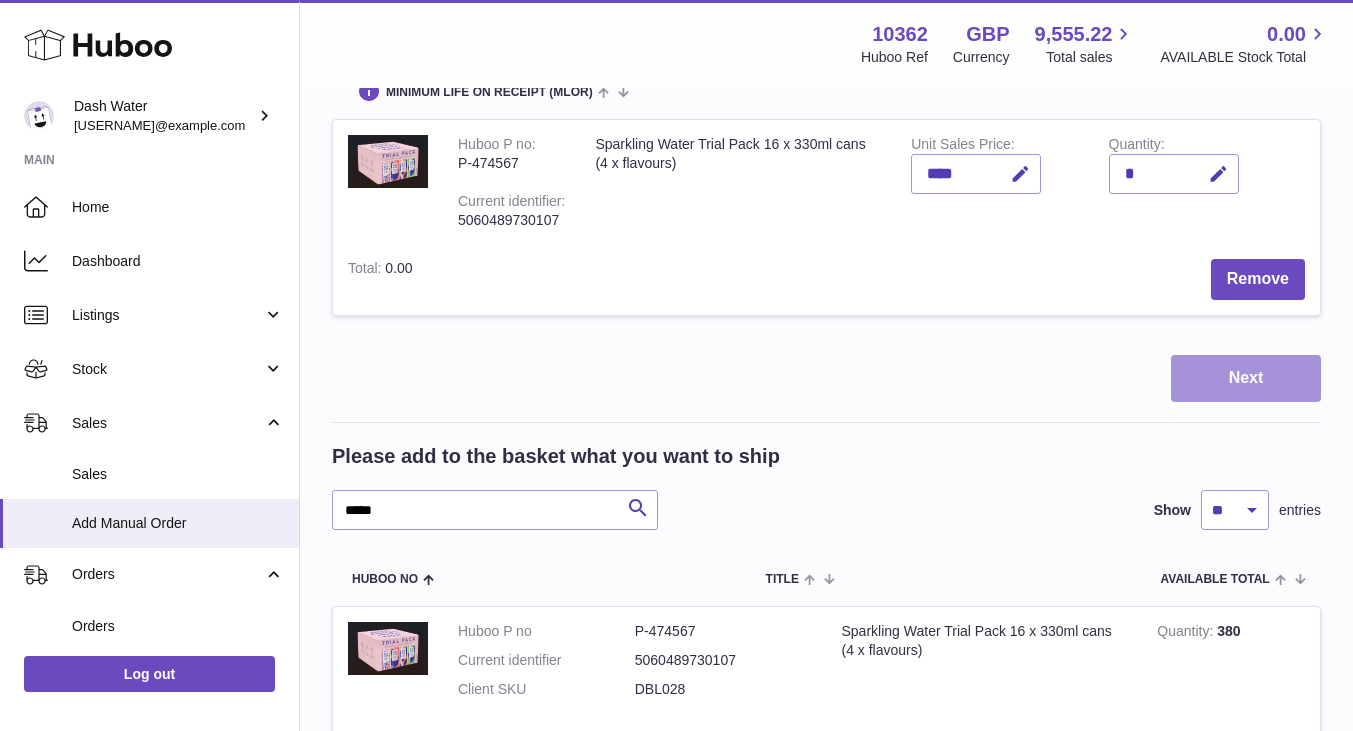 scroll, scrollTop: 0, scrollLeft: 0, axis: both 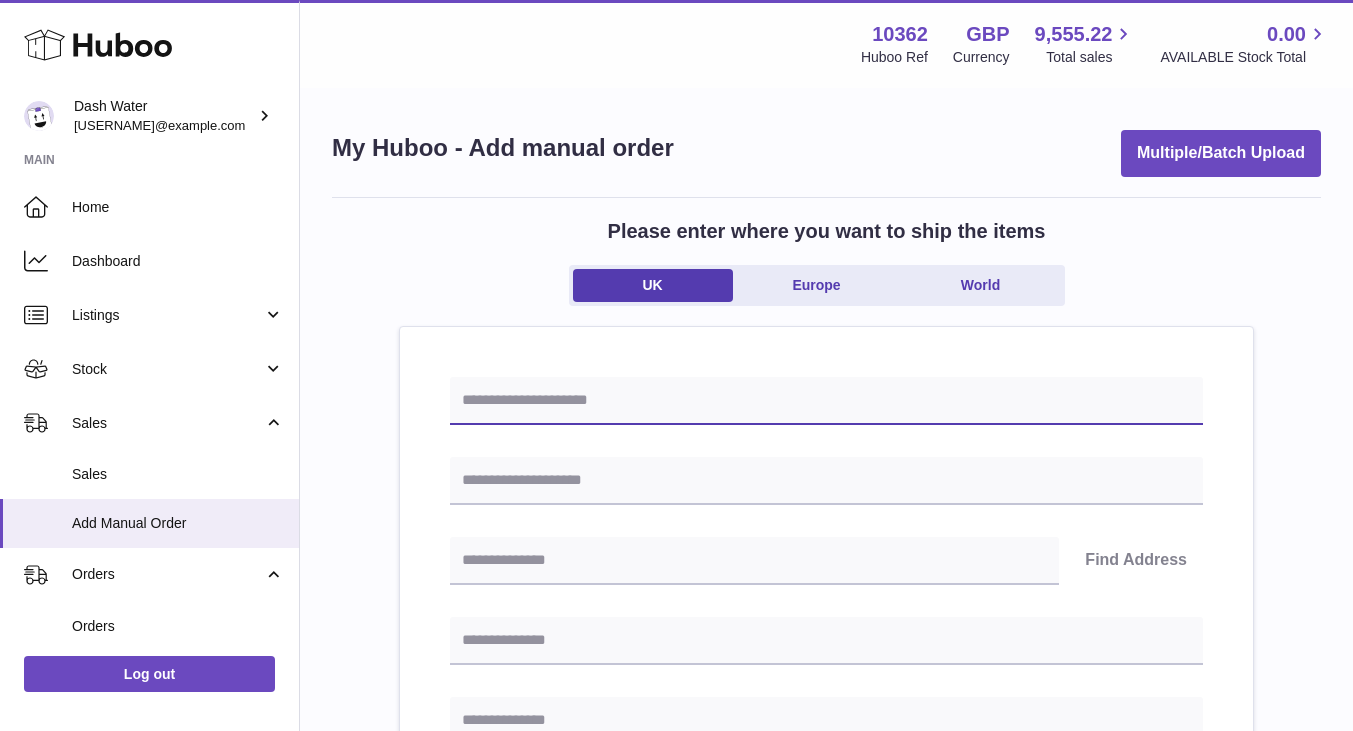 click at bounding box center [826, 401] 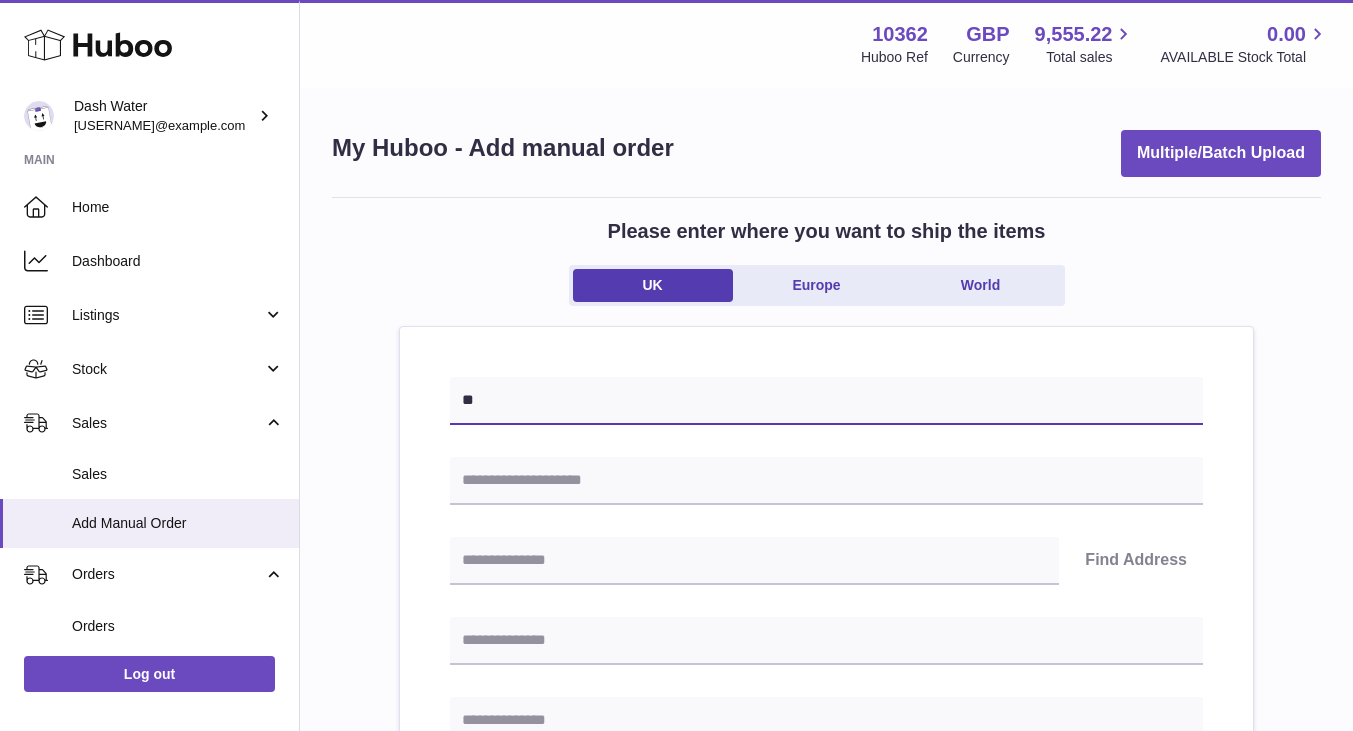 type on "*" 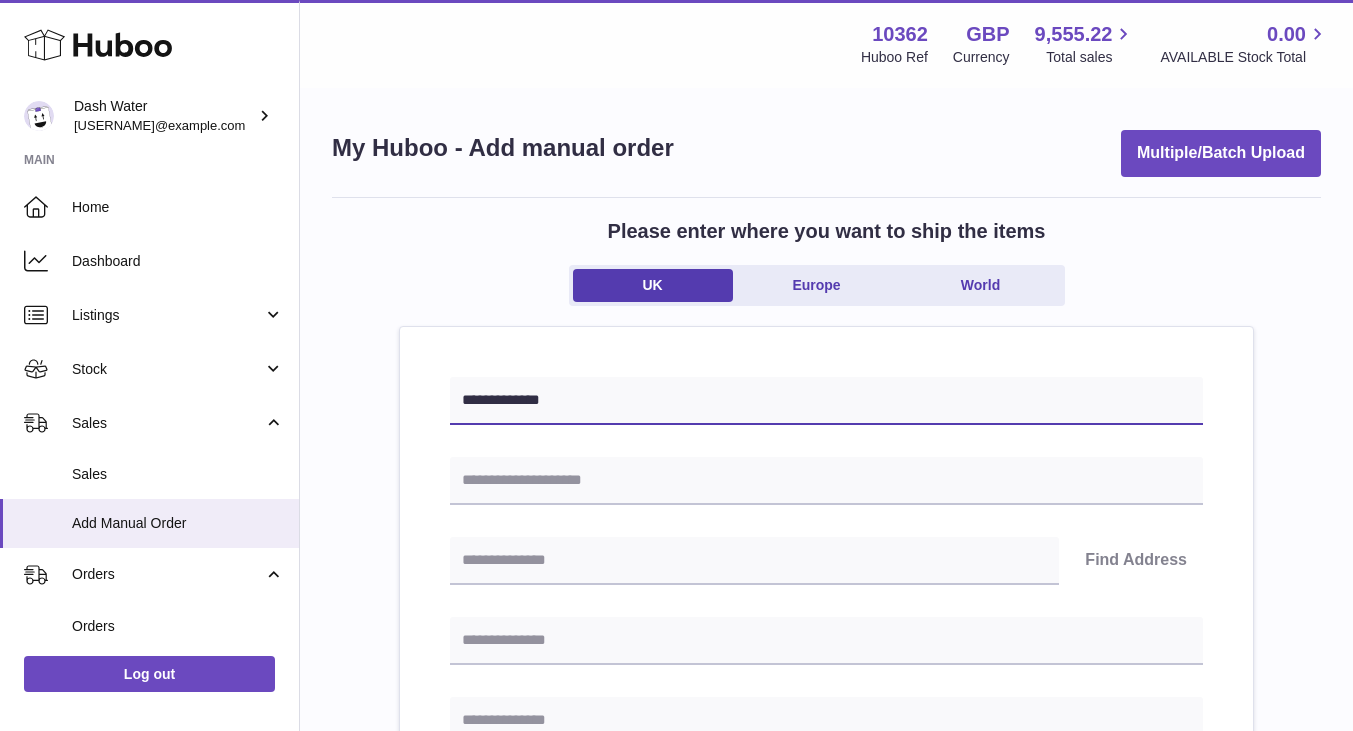 type on "**********" 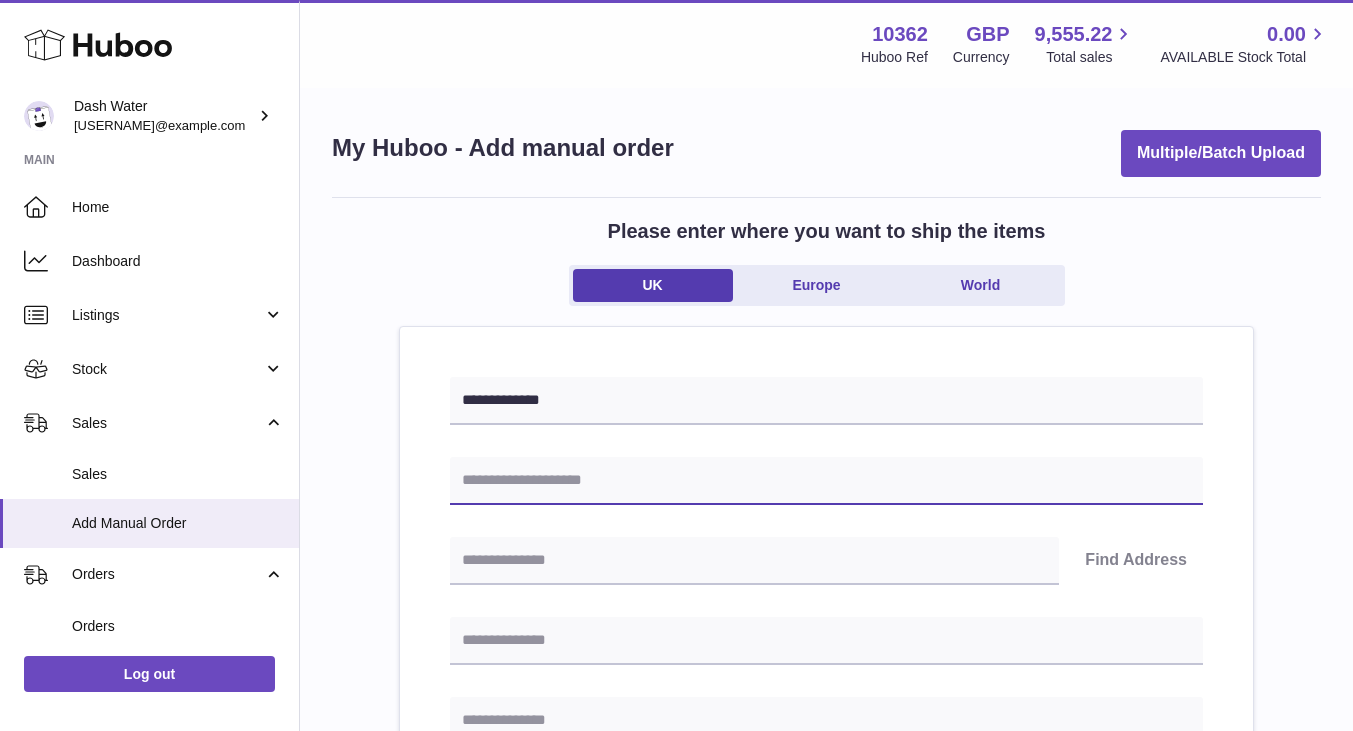 click at bounding box center [826, 481] 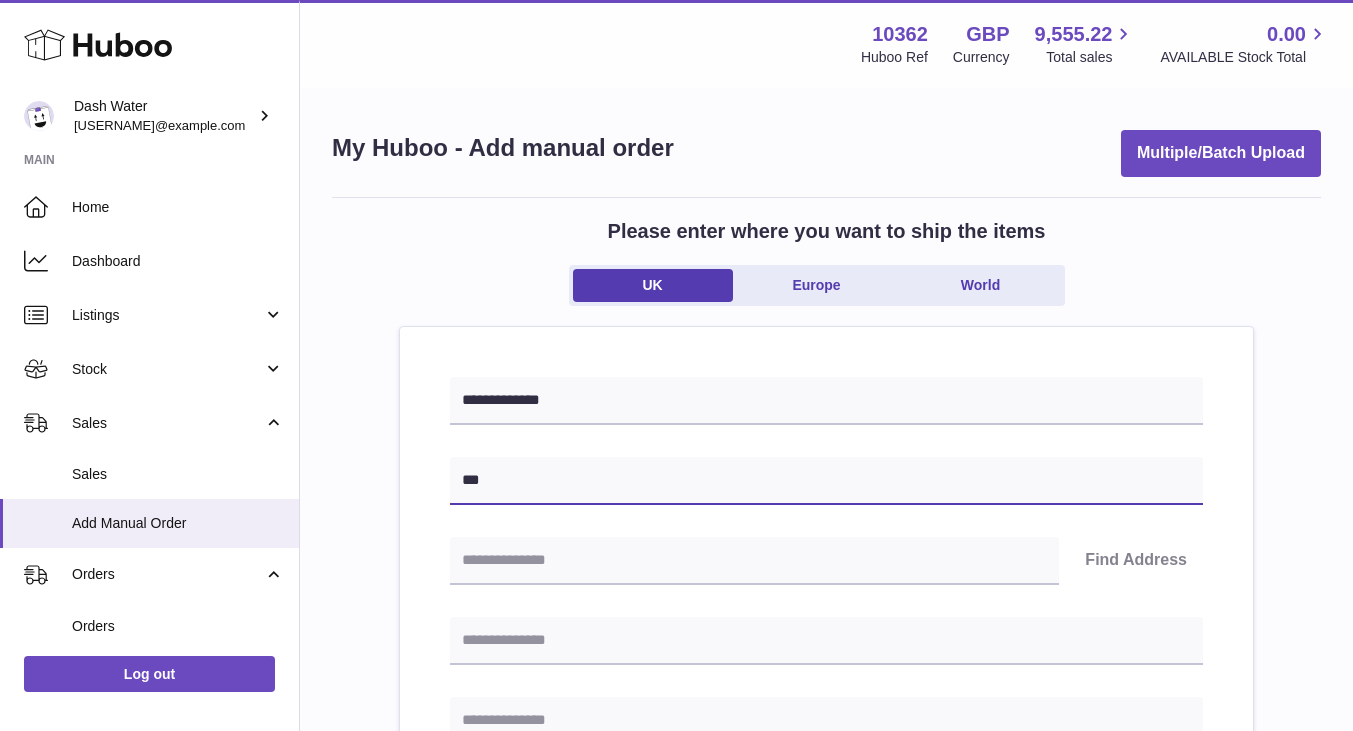 type on "**********" 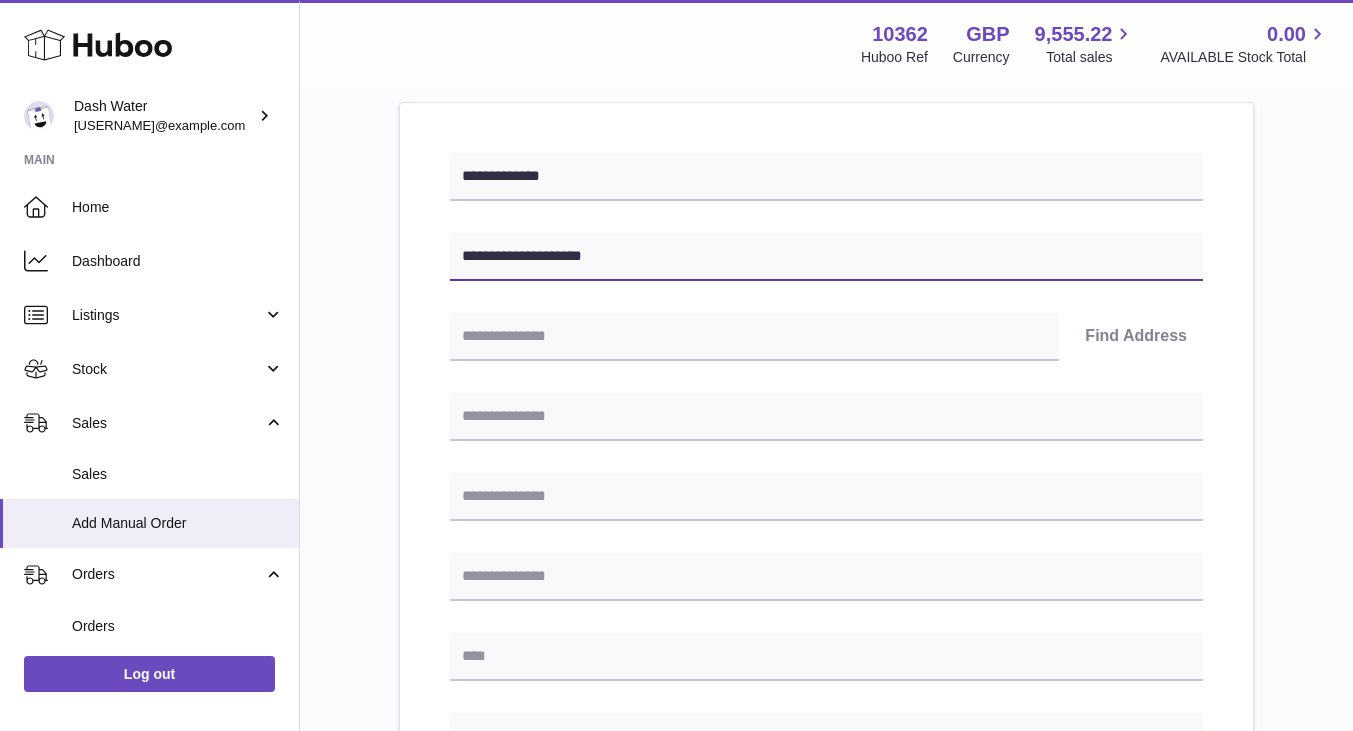 scroll, scrollTop: 200, scrollLeft: 0, axis: vertical 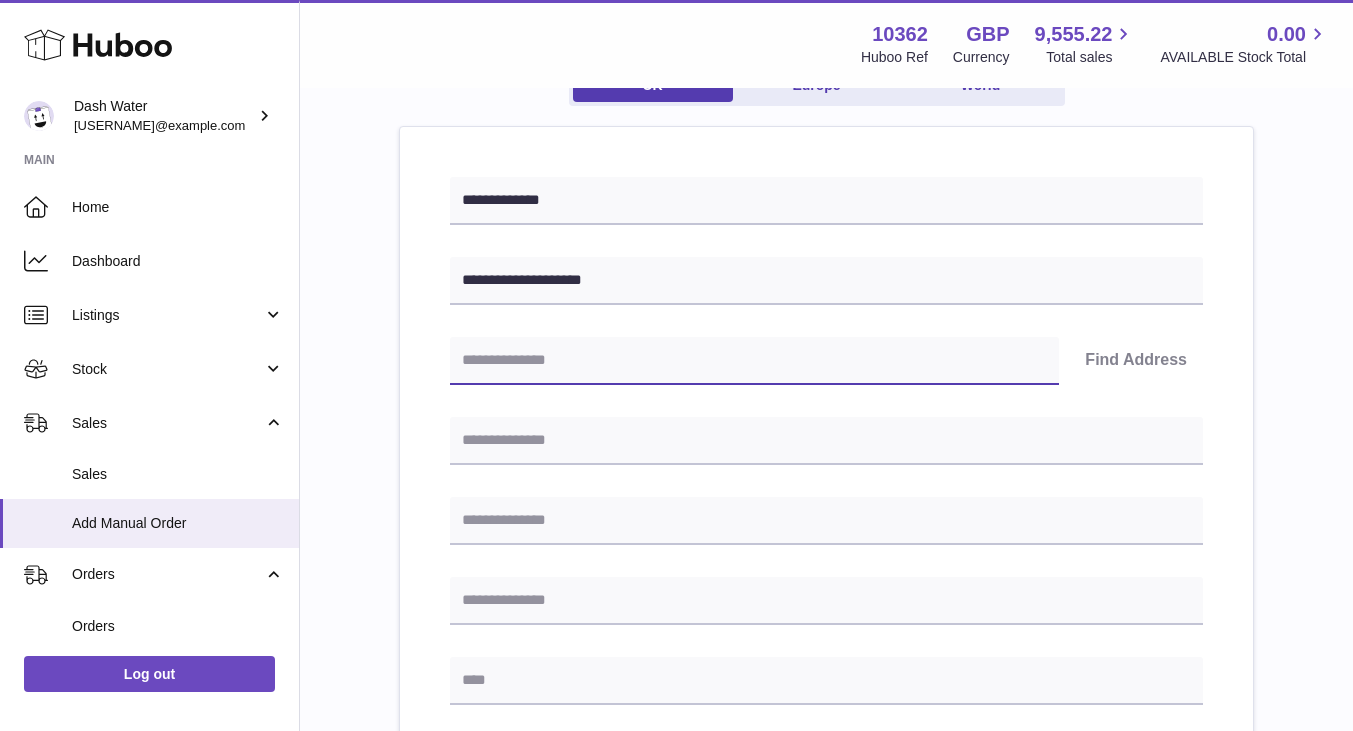 click at bounding box center (754, 361) 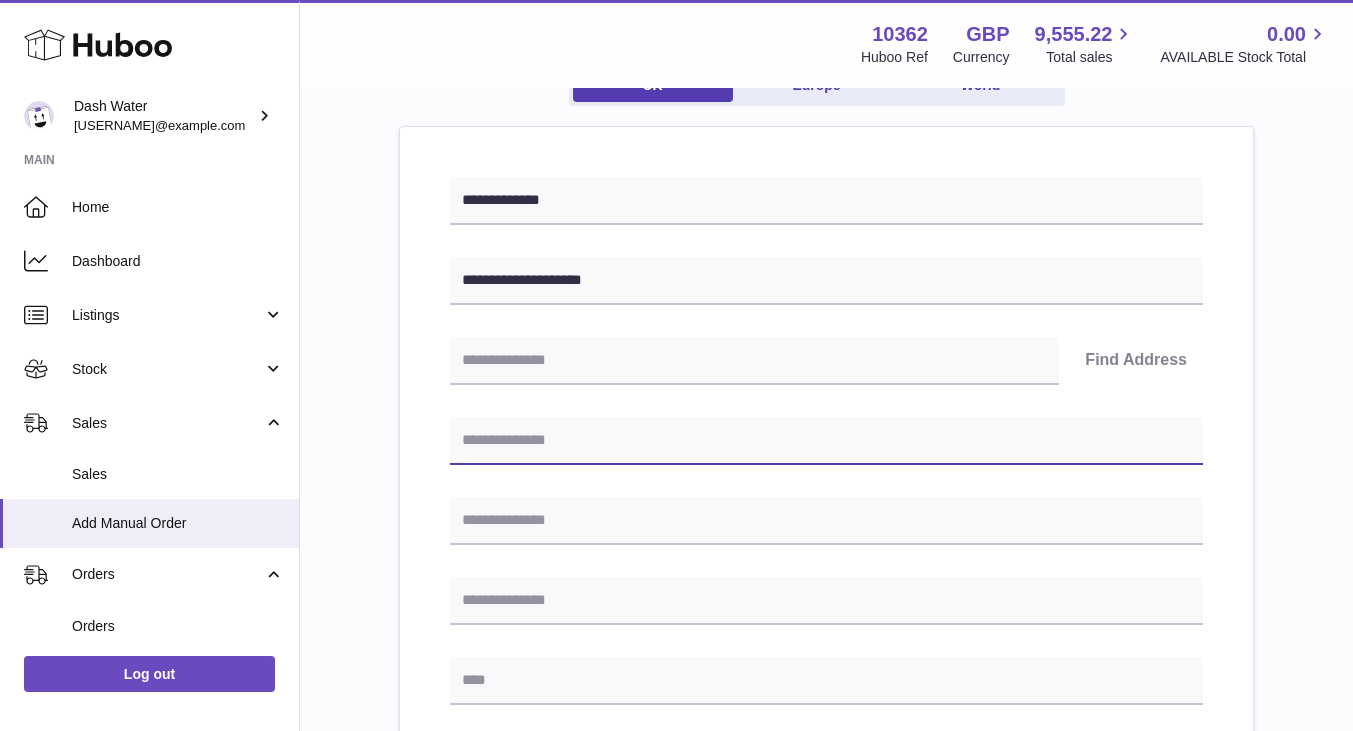 click at bounding box center (826, 441) 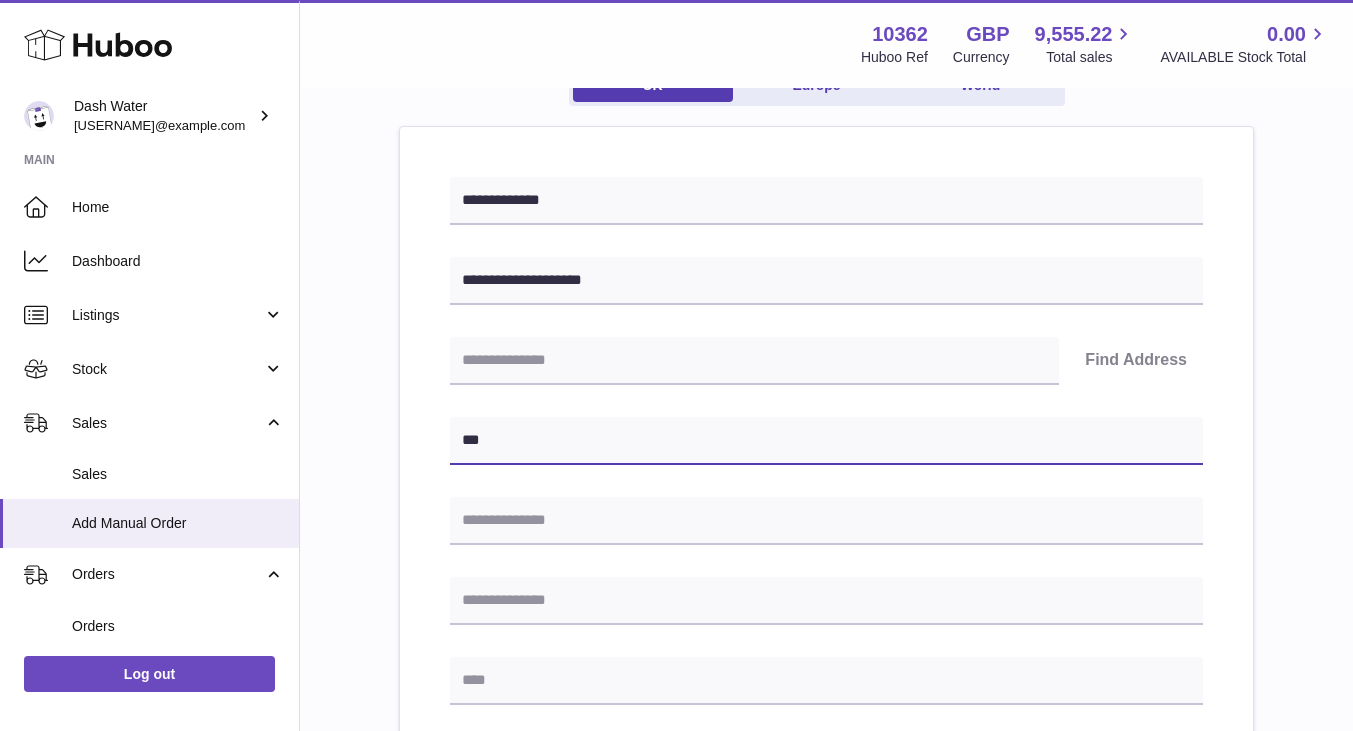 type on "**********" 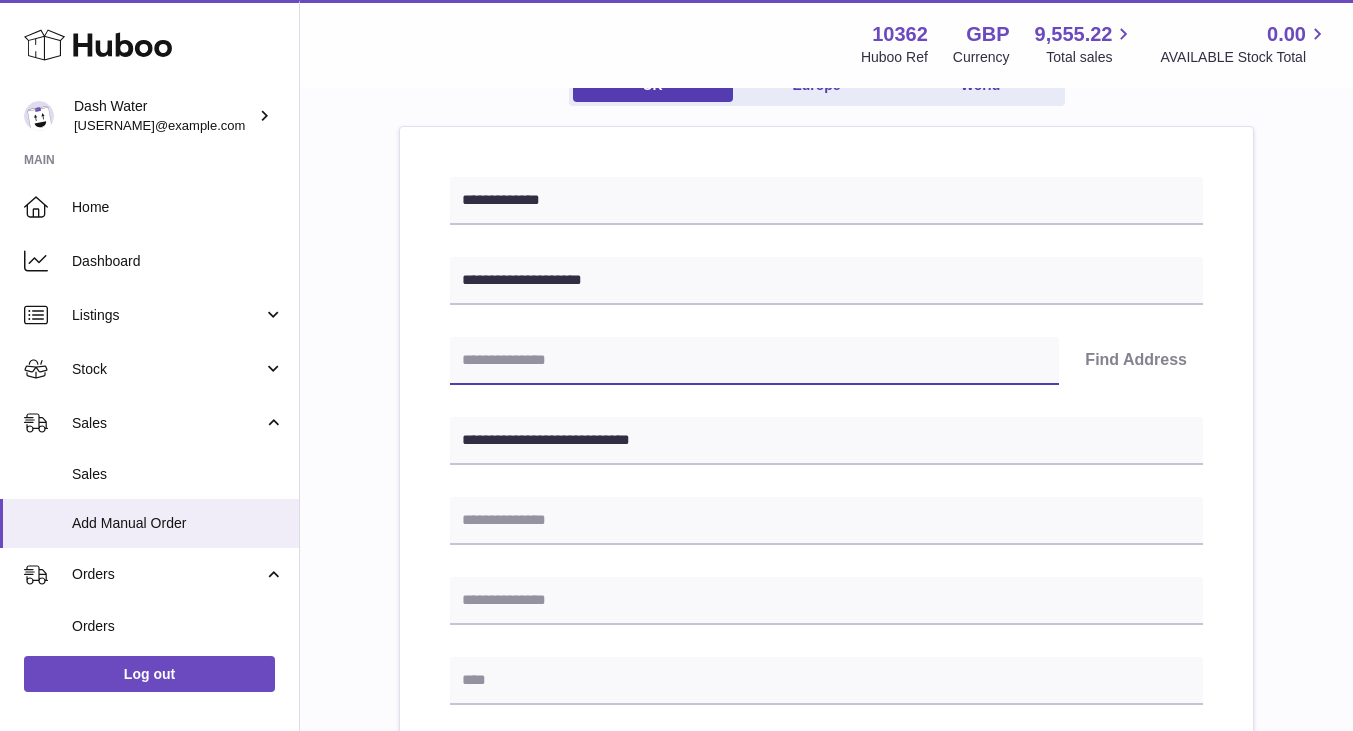 type on "********" 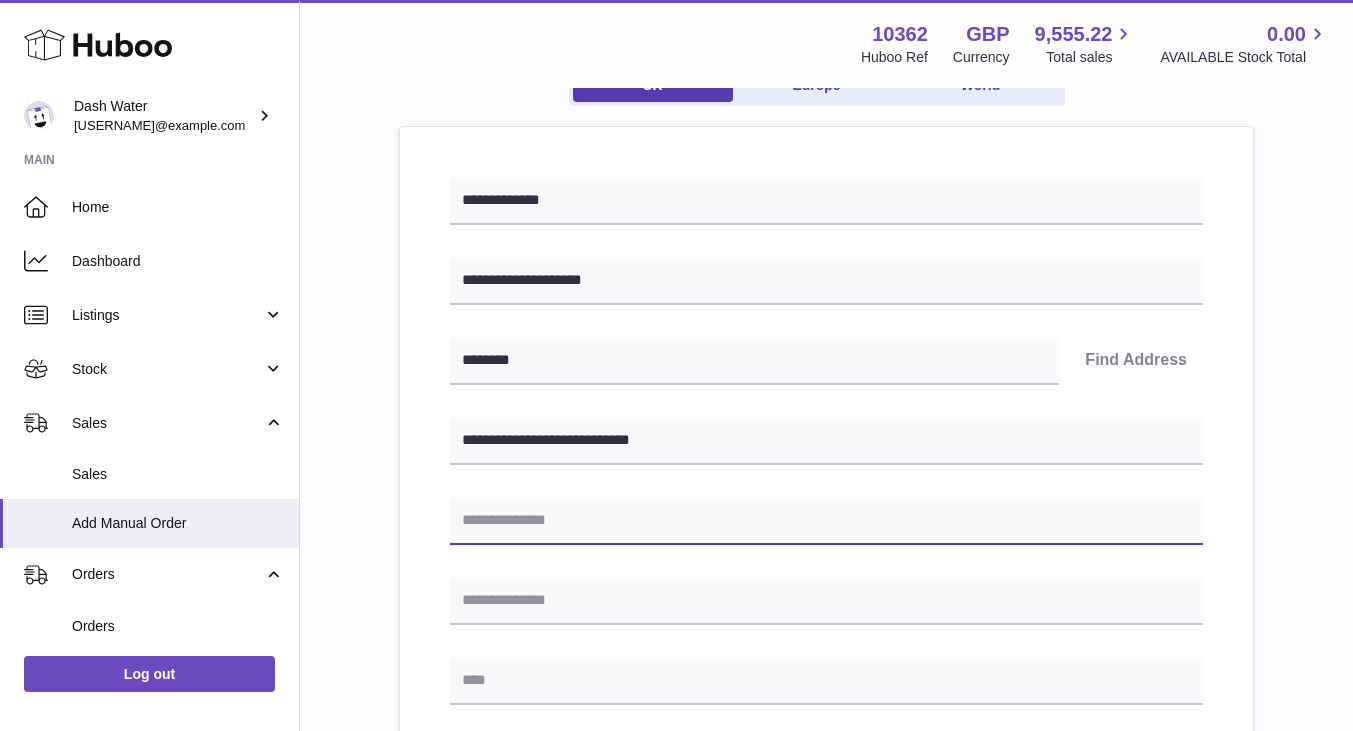 type on "**********" 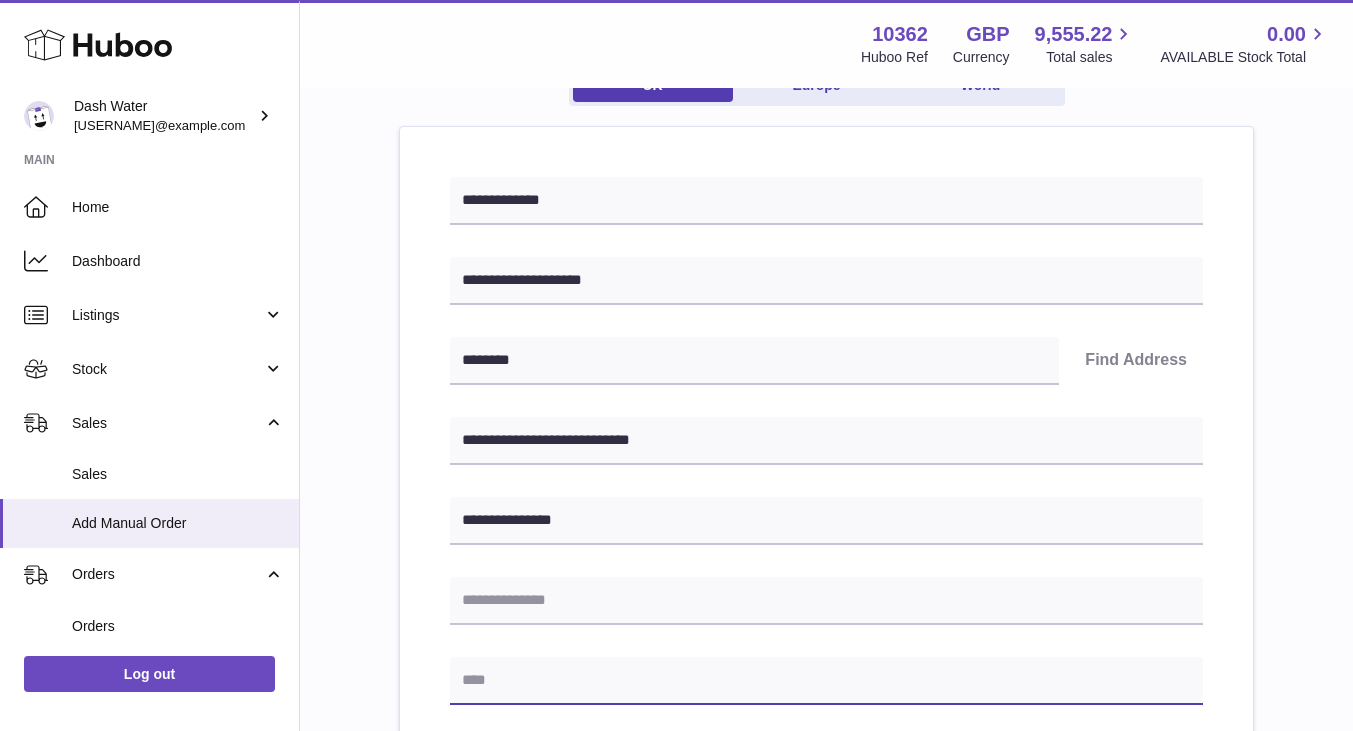 type on "******" 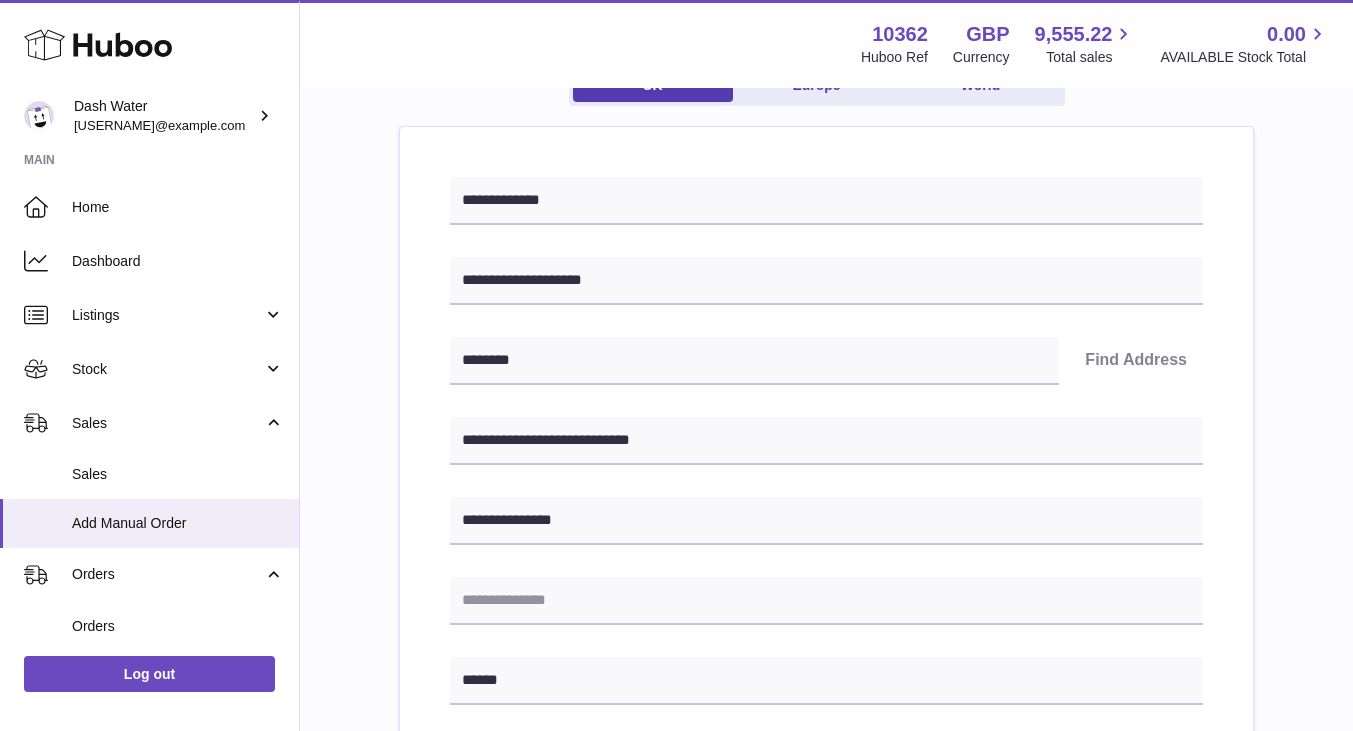 type on "********" 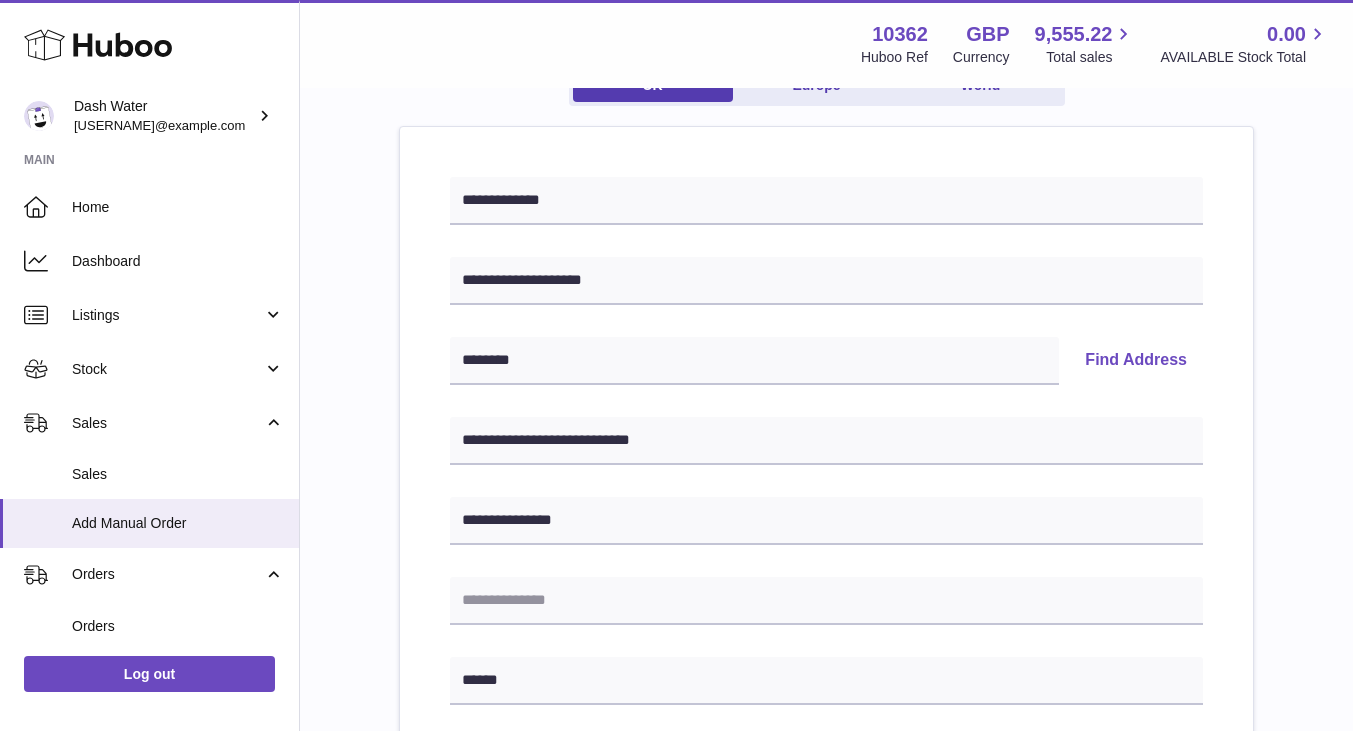 click on "**********" at bounding box center (826, 693) 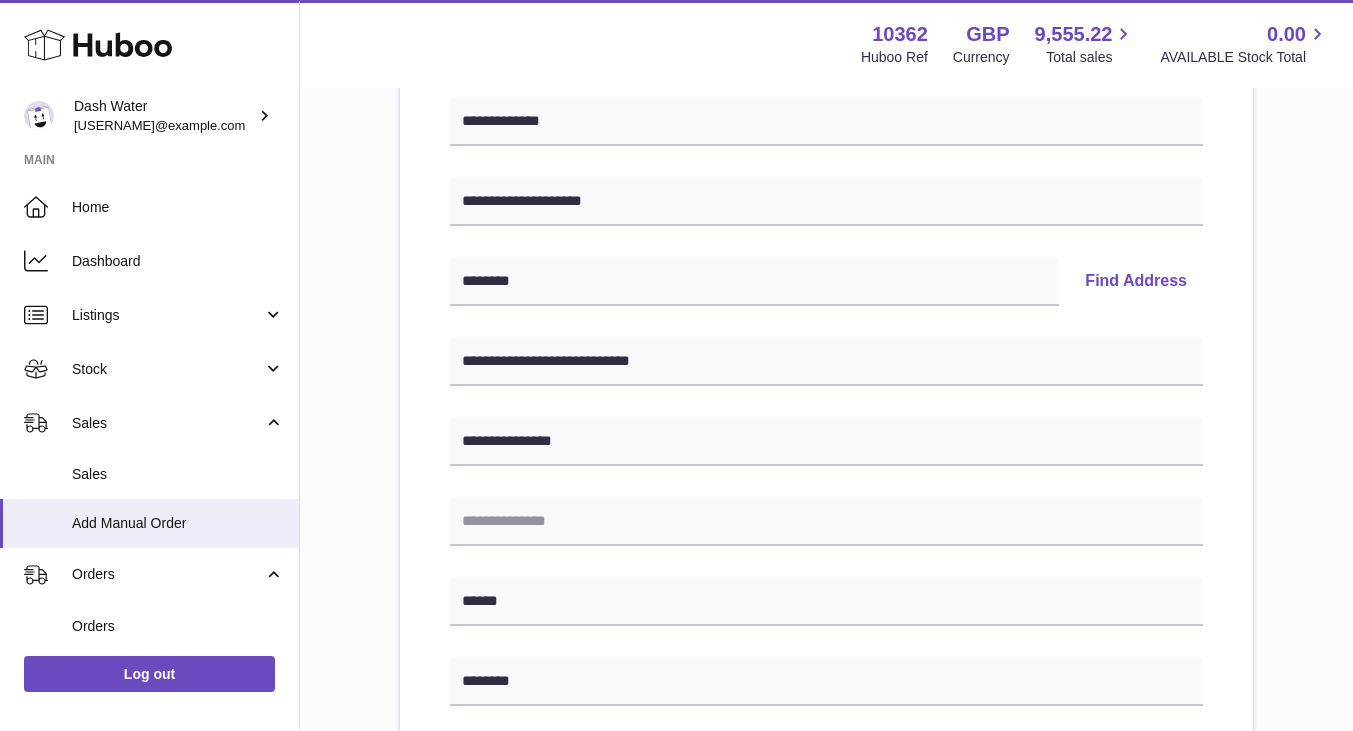 scroll, scrollTop: 500, scrollLeft: 0, axis: vertical 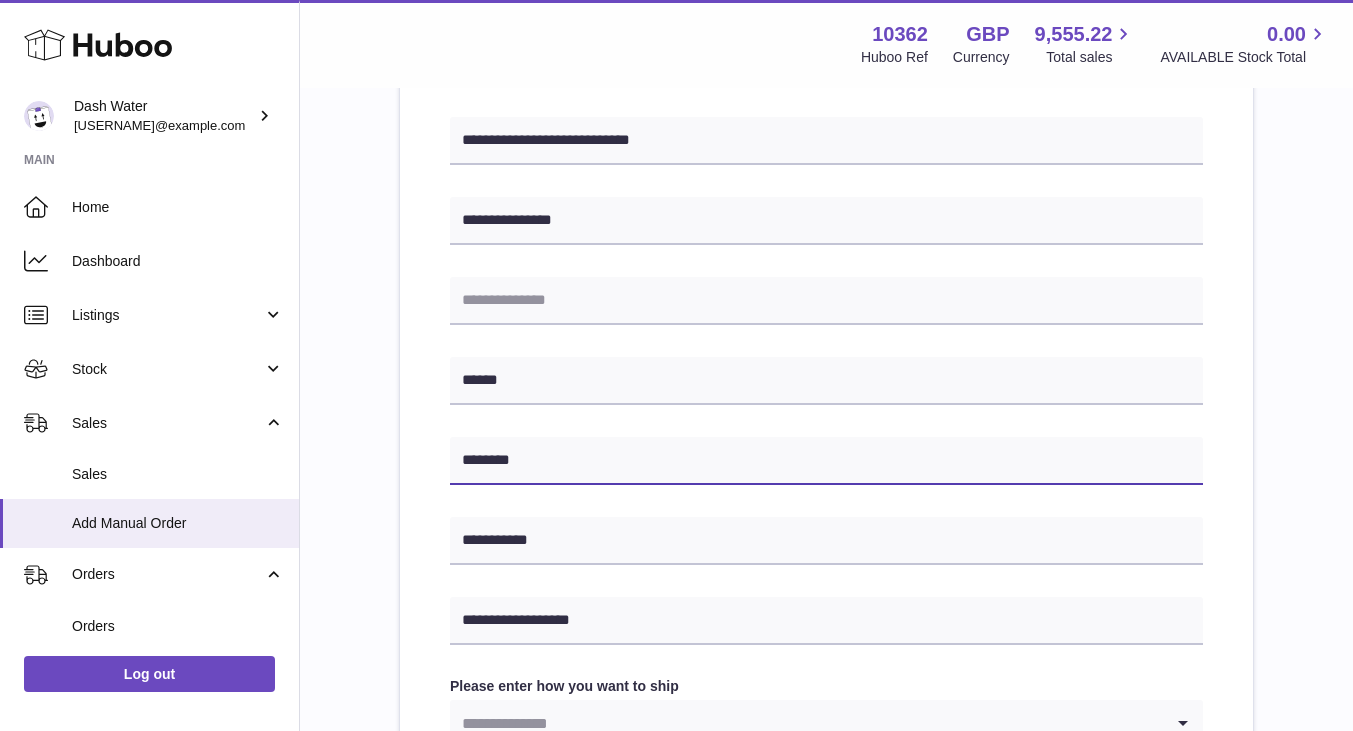 drag, startPoint x: 546, startPoint y: 465, endPoint x: 458, endPoint y: 461, distance: 88.09086 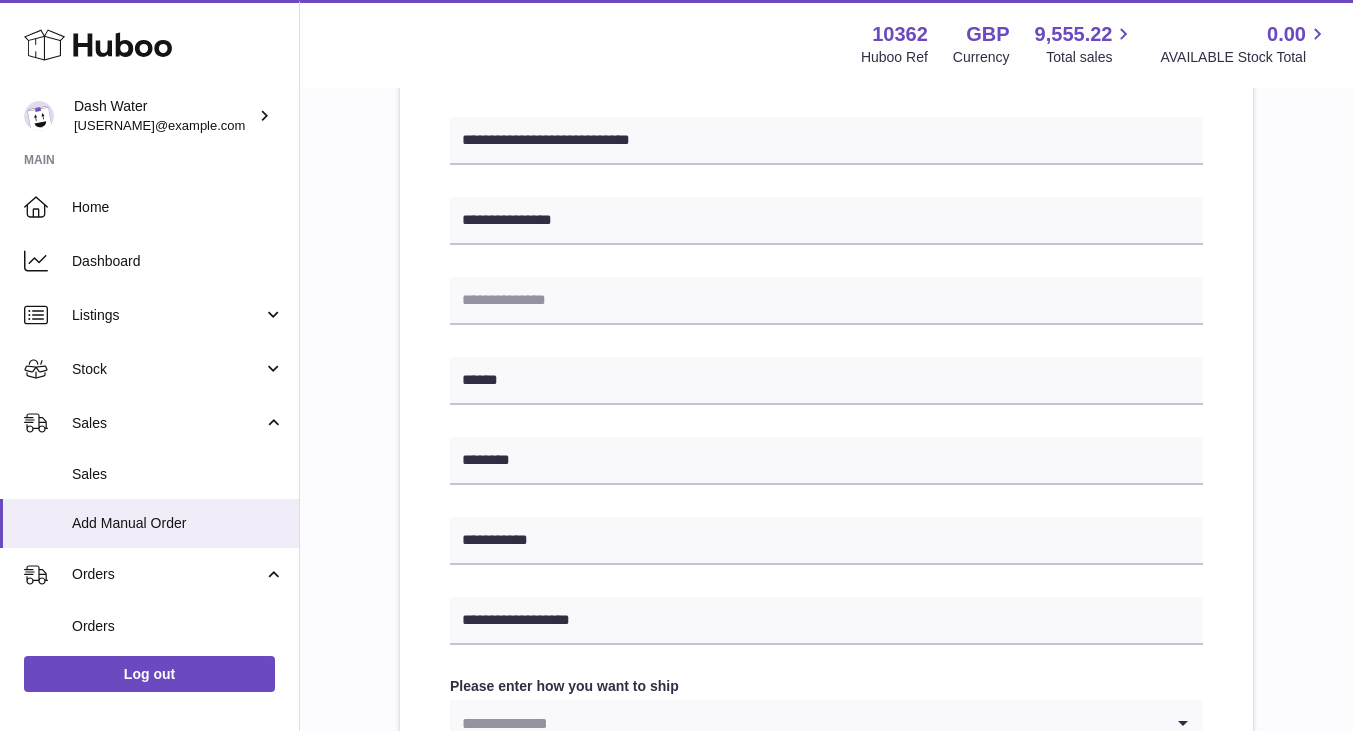 click on "**********" at bounding box center [826, 458] 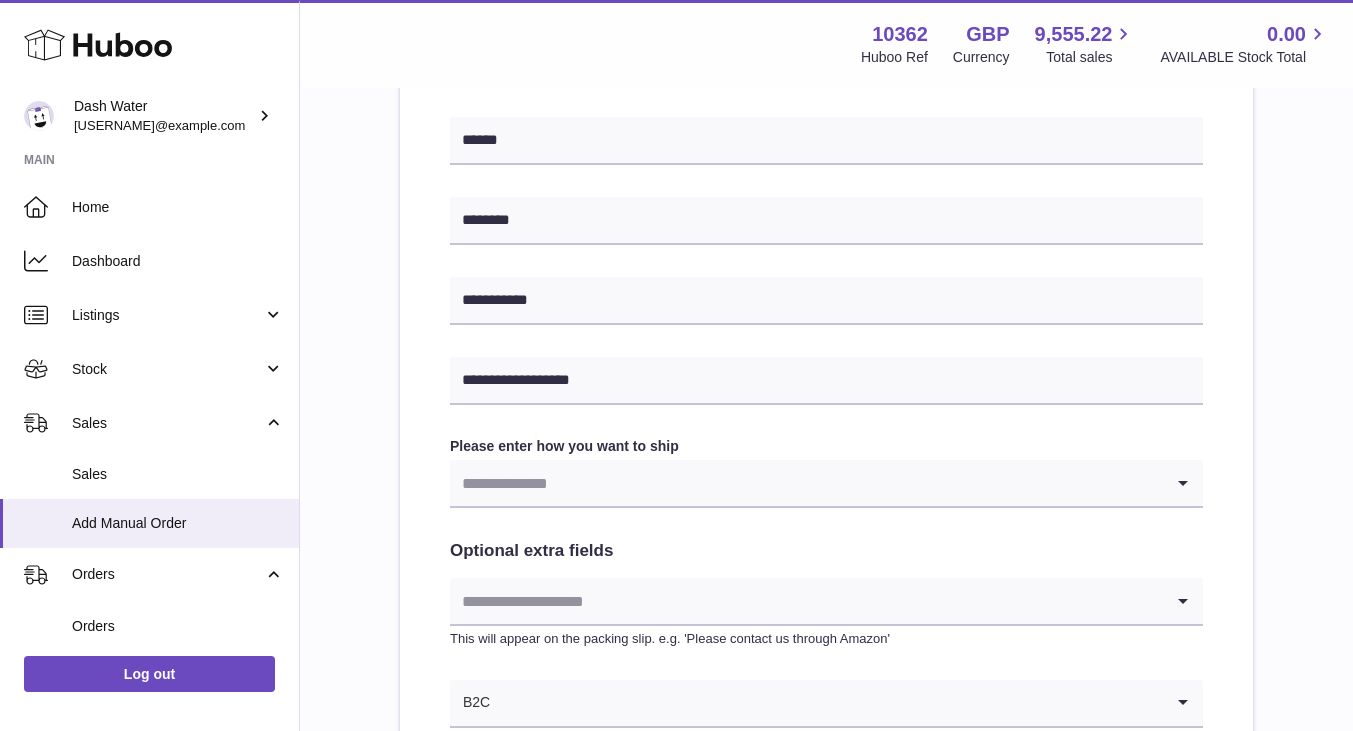 scroll, scrollTop: 800, scrollLeft: 0, axis: vertical 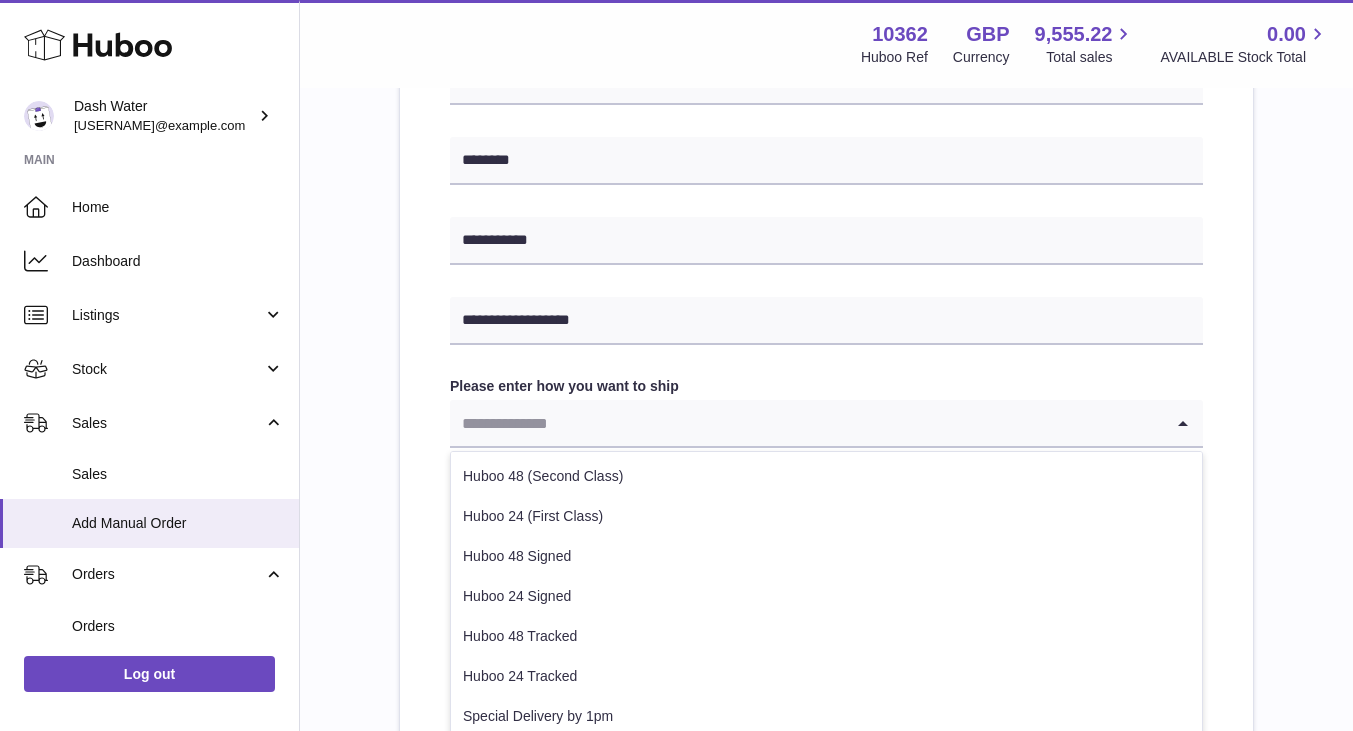 click at bounding box center [806, 423] 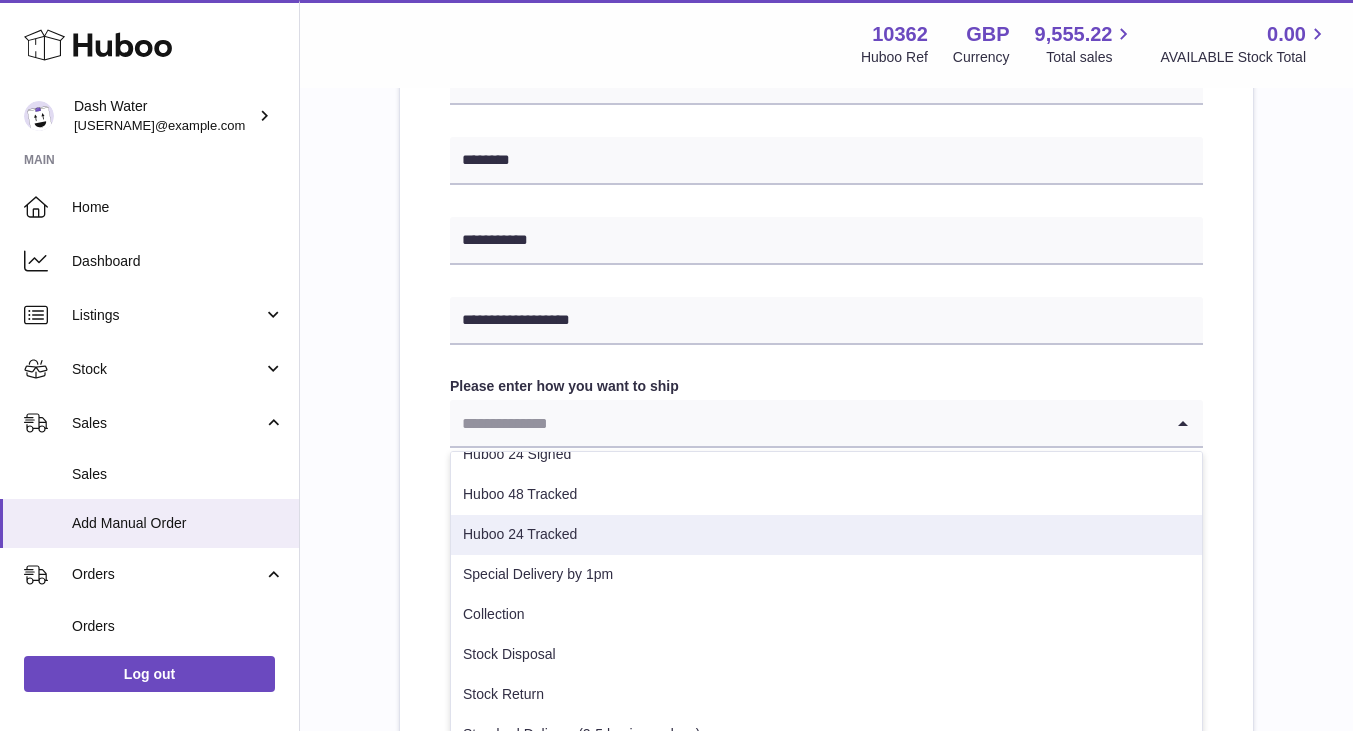 scroll, scrollTop: 125, scrollLeft: 0, axis: vertical 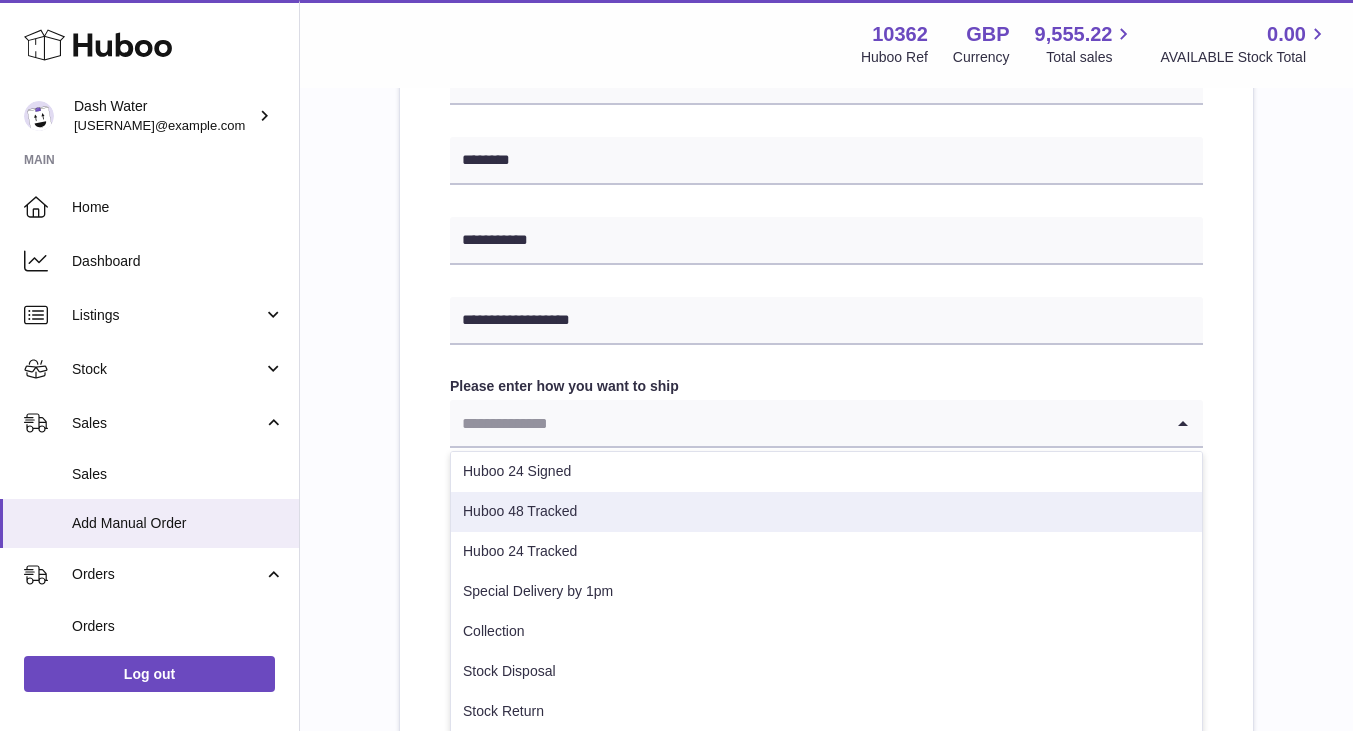 click on "Huboo 48 Tracked" at bounding box center (826, 512) 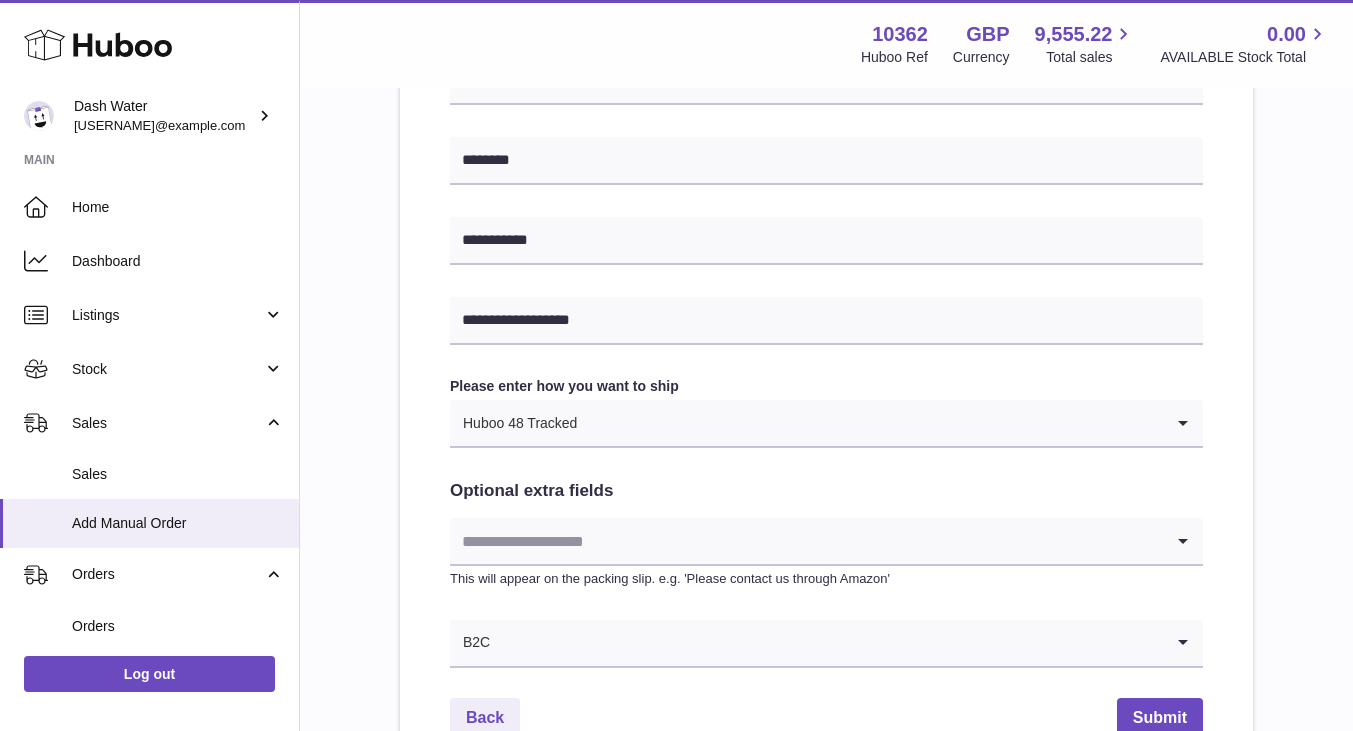 click on "**********" at bounding box center (826, 158) 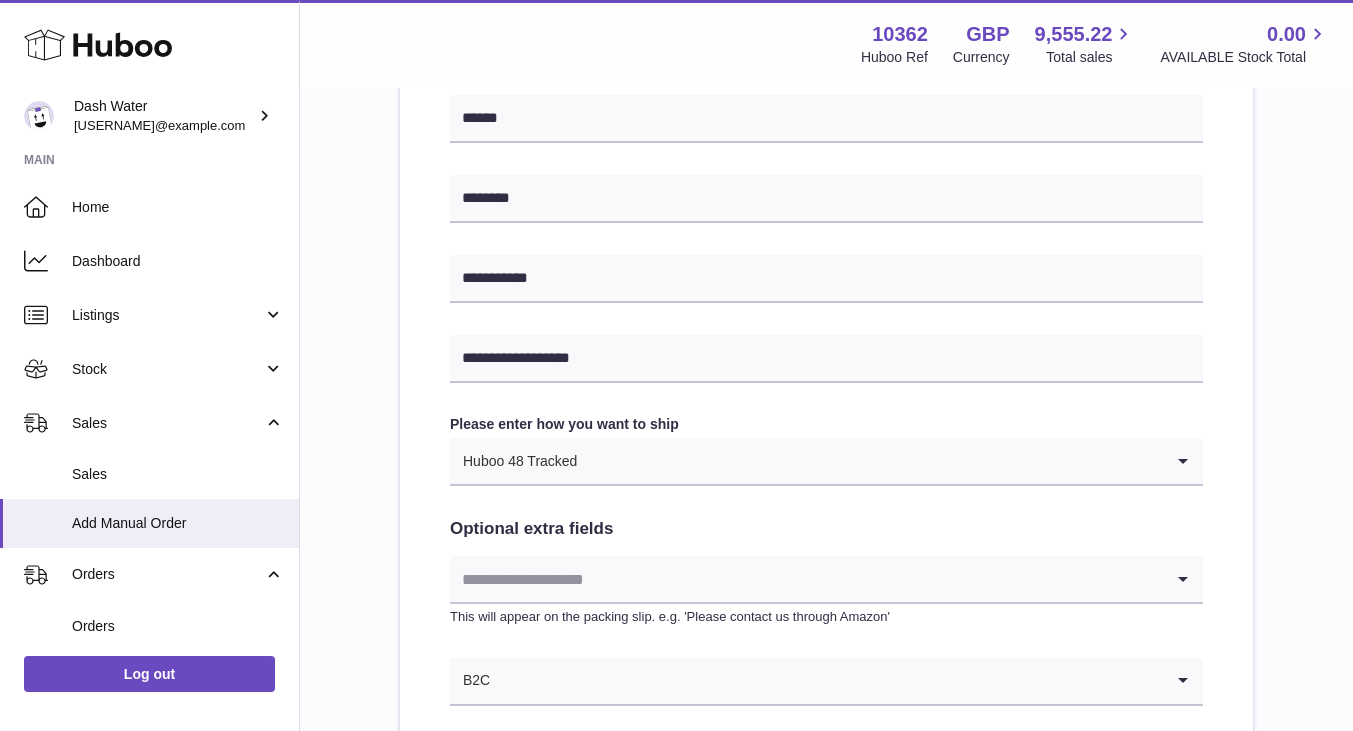 scroll, scrollTop: 817, scrollLeft: 0, axis: vertical 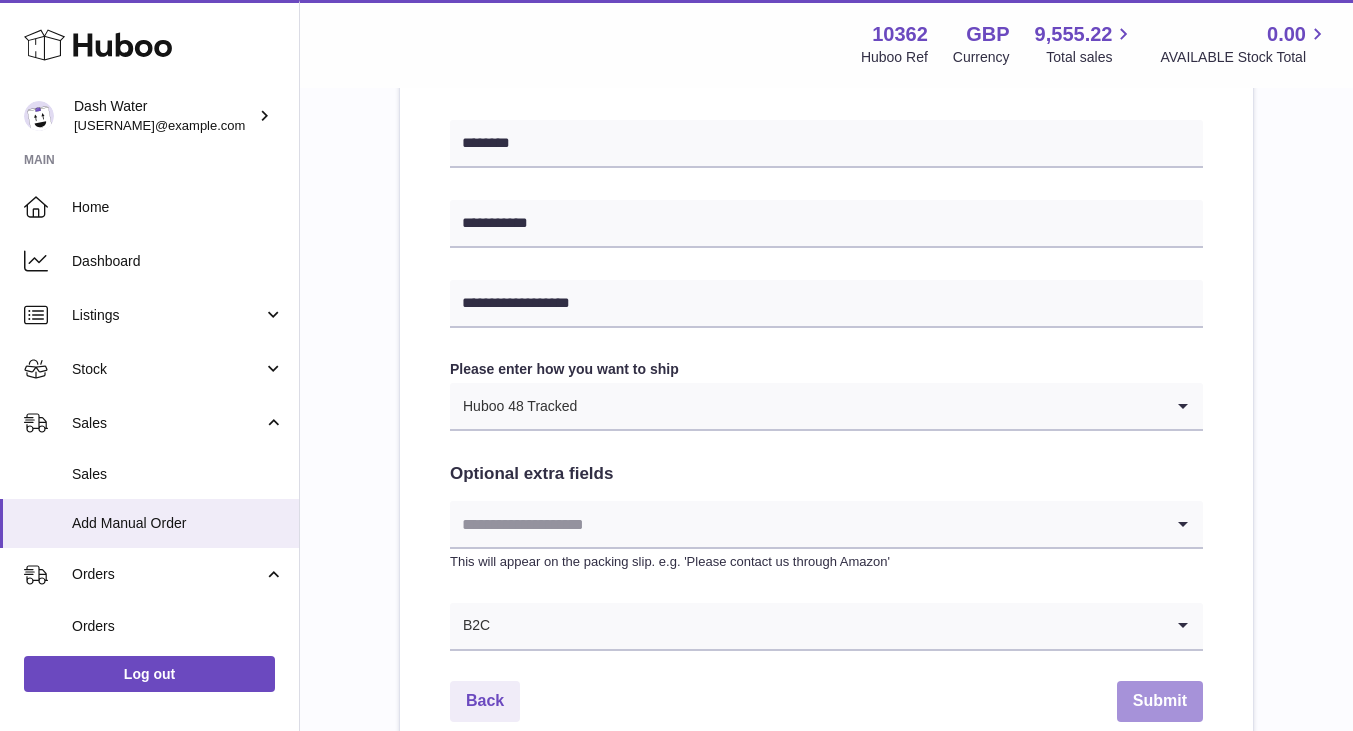 click on "Submit" at bounding box center (1160, 701) 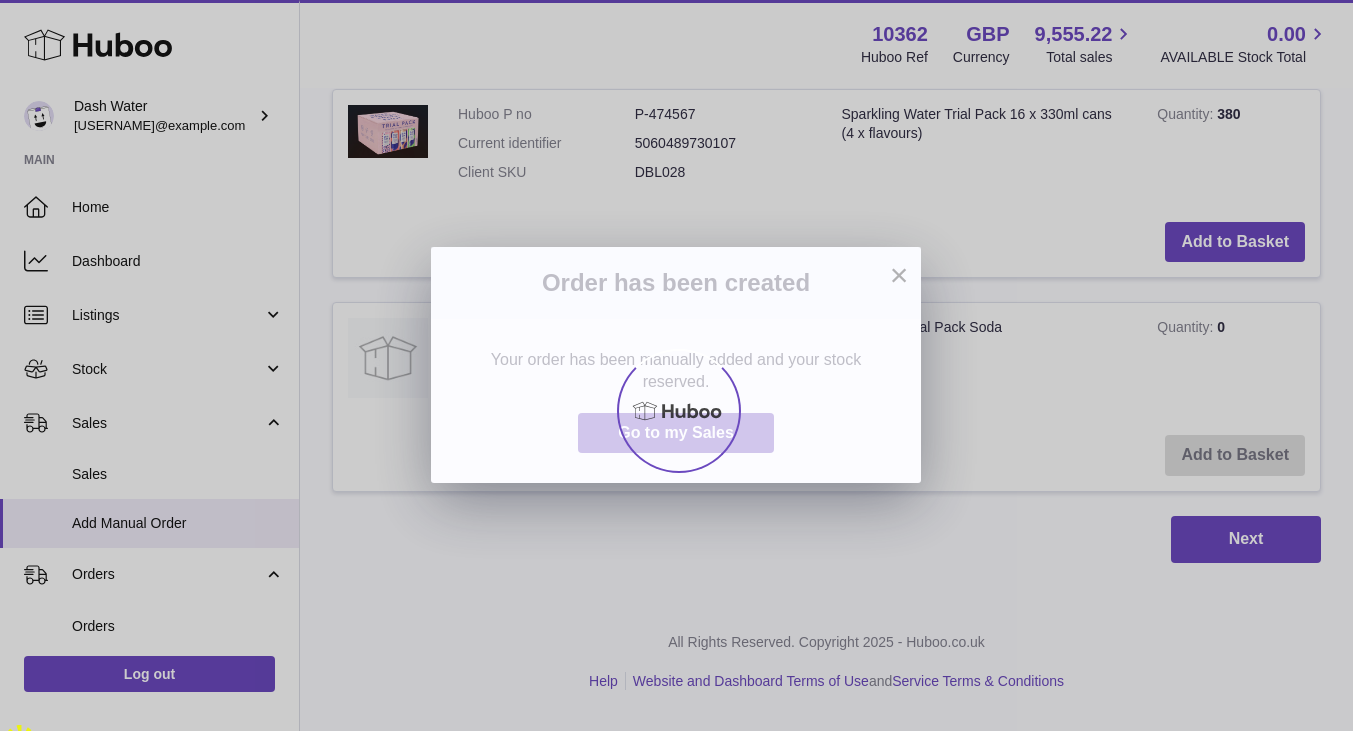 scroll, scrollTop: 0, scrollLeft: 0, axis: both 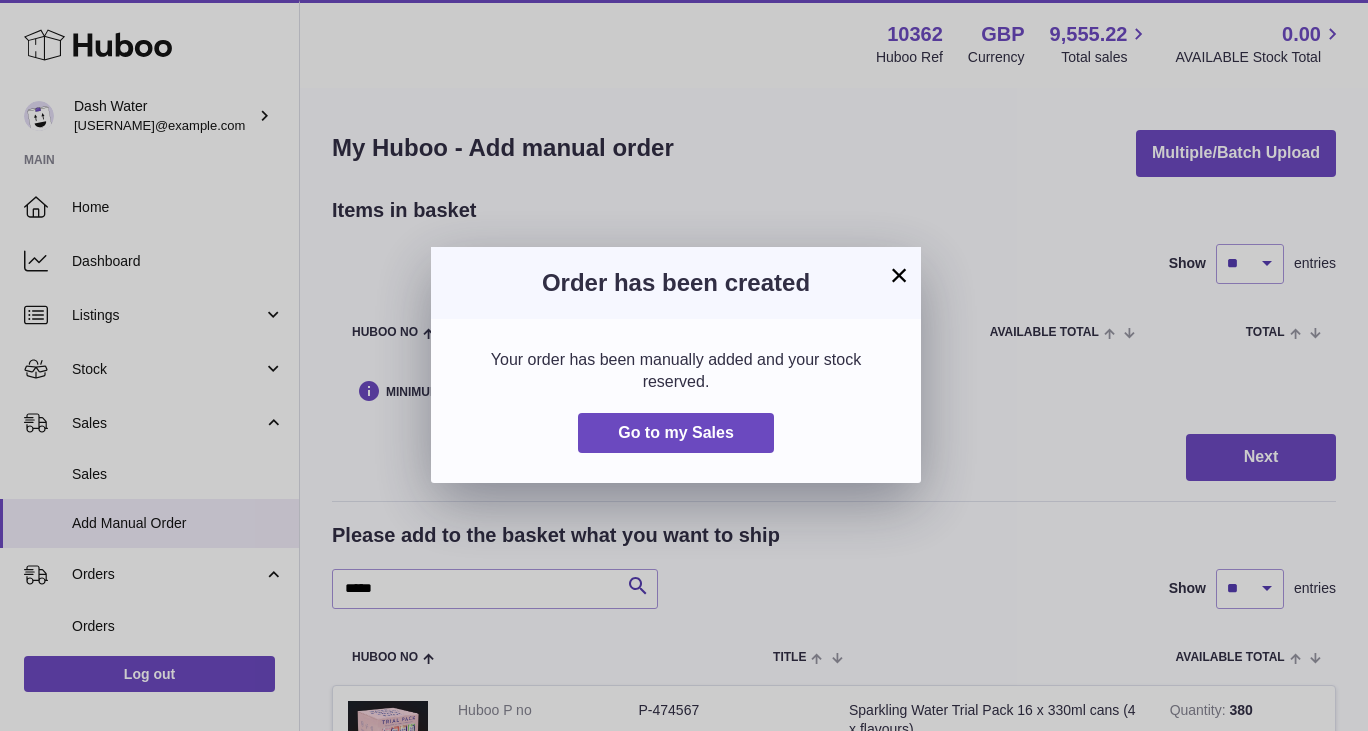 click on "Order has been created" at bounding box center [676, 283] 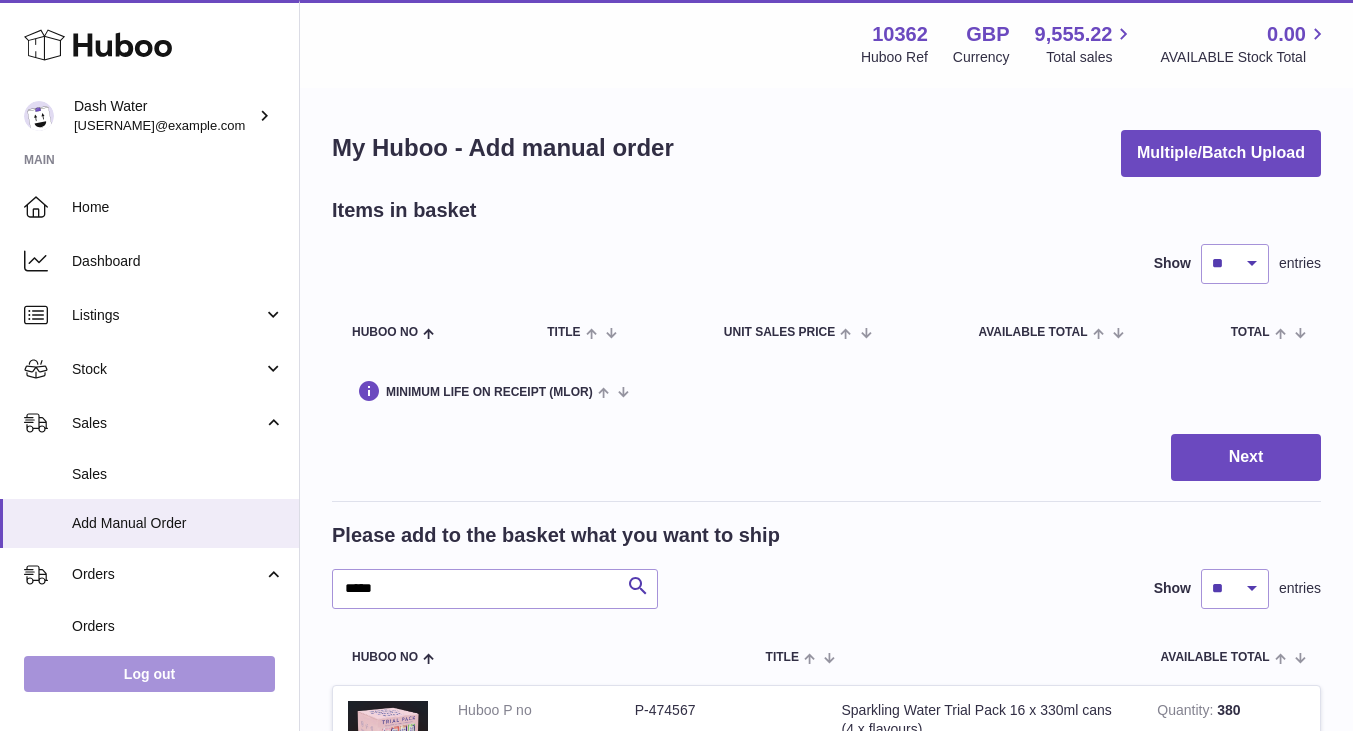 click on "Log out" at bounding box center [149, 674] 